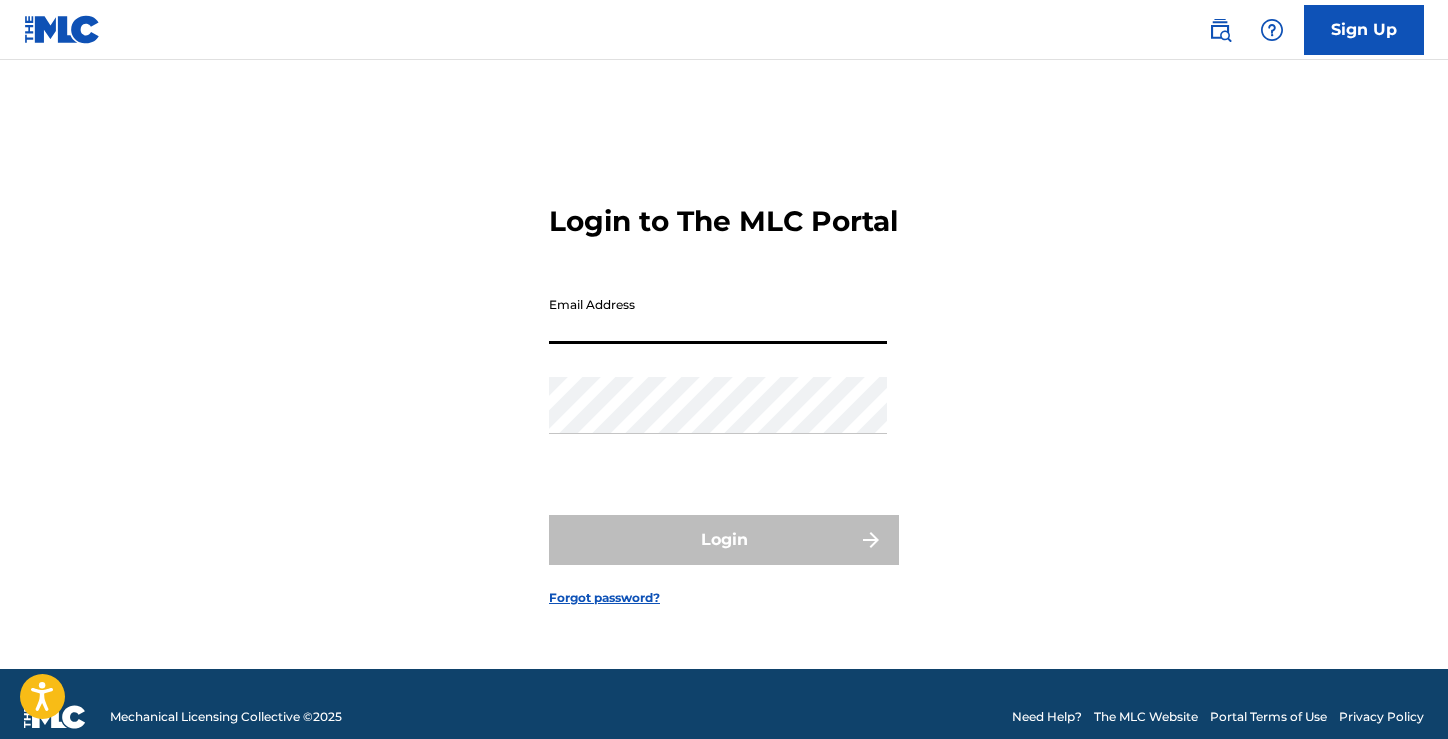 click on "Email Address" at bounding box center [718, 315] 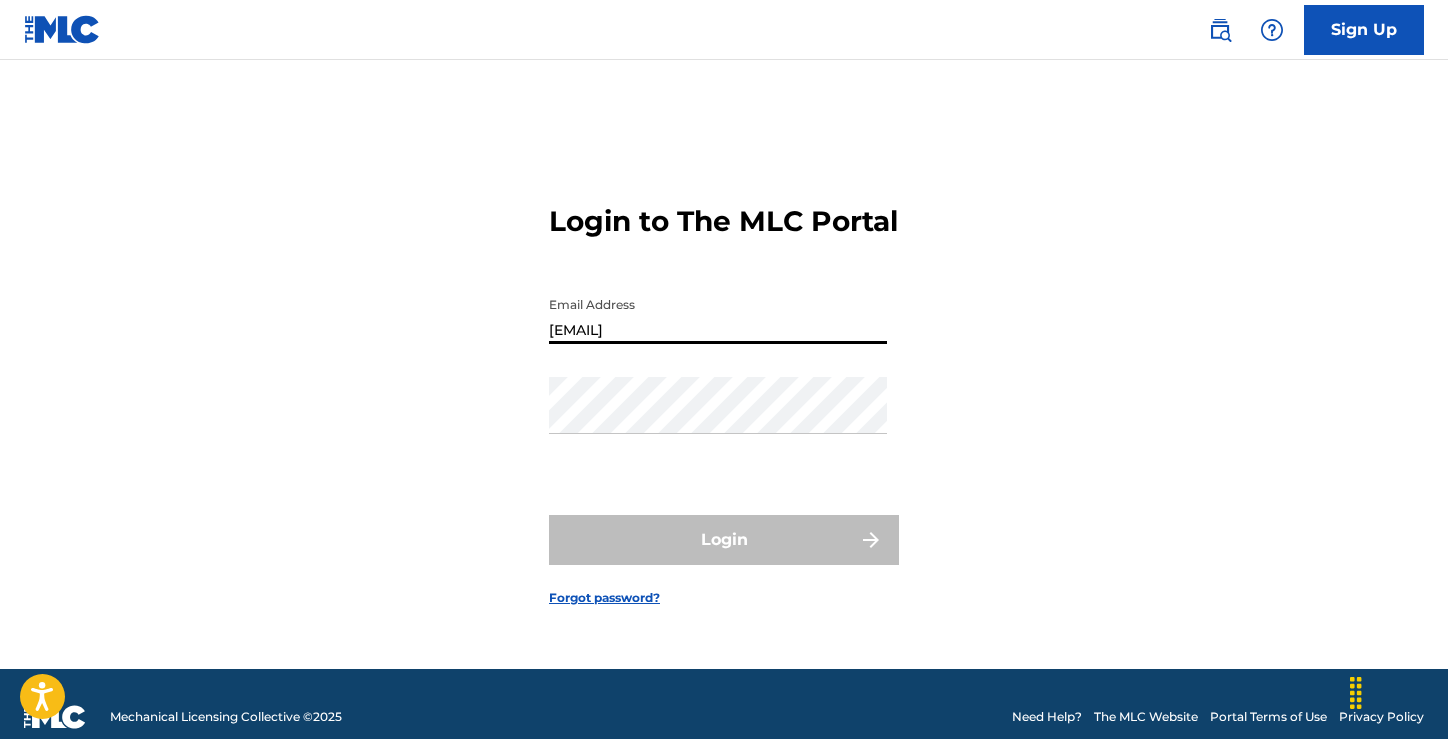 type on "[EMAIL]" 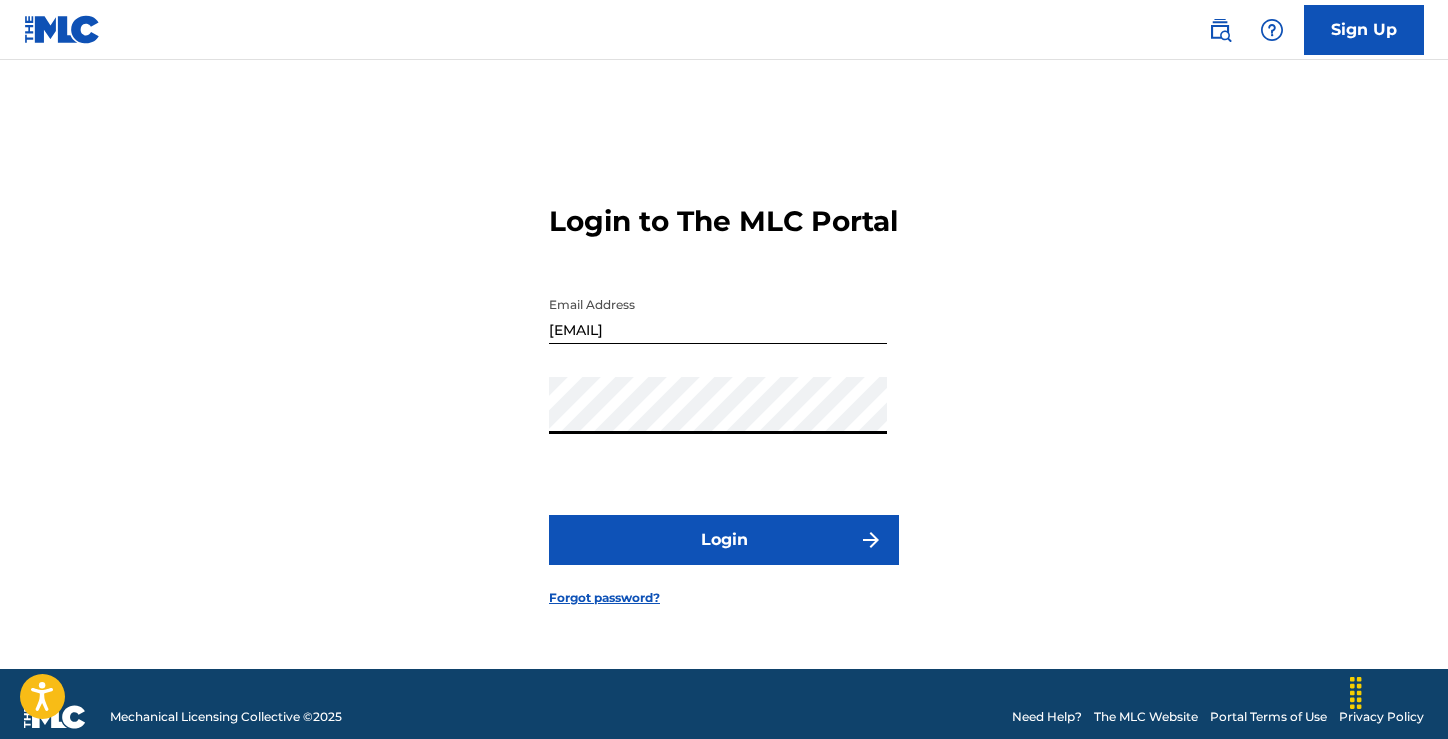 click on "Login" at bounding box center (724, 540) 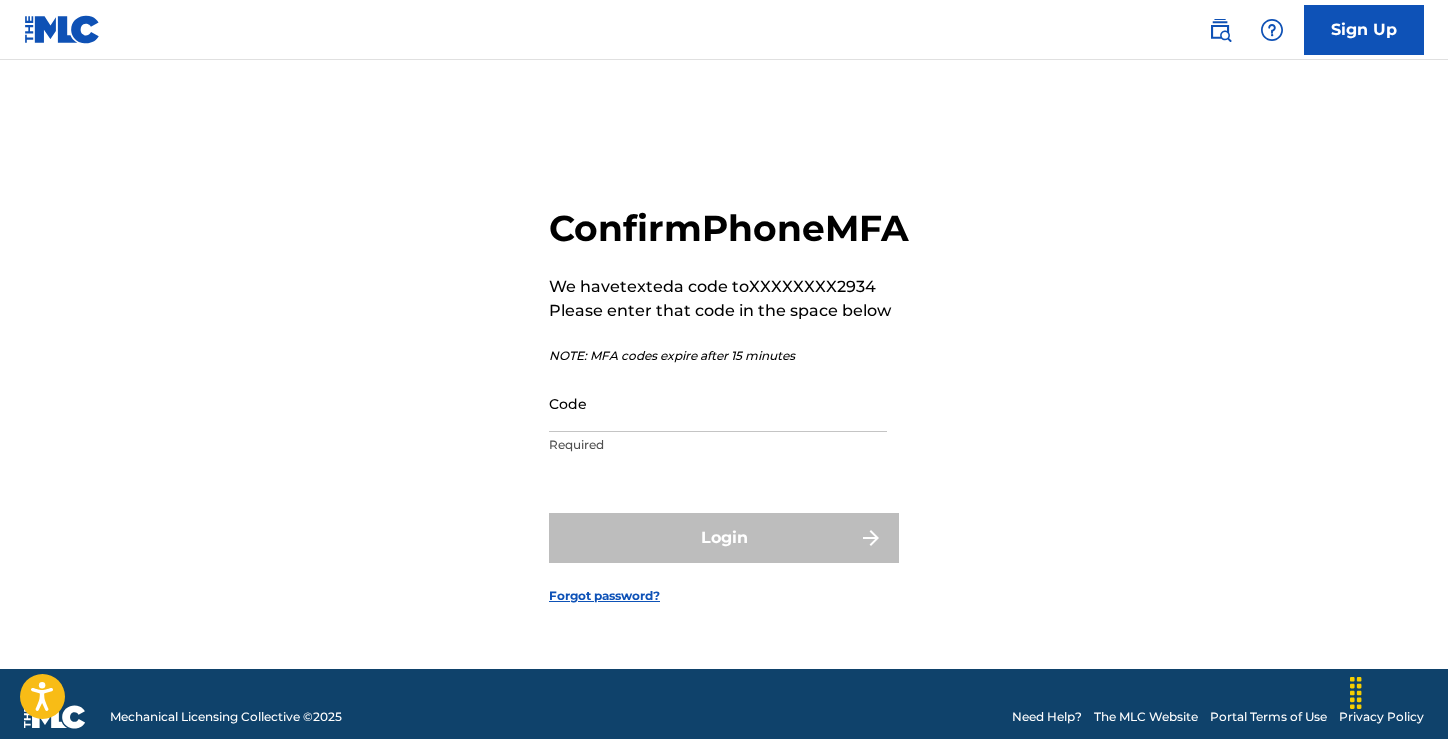 click on "Code" at bounding box center (718, 403) 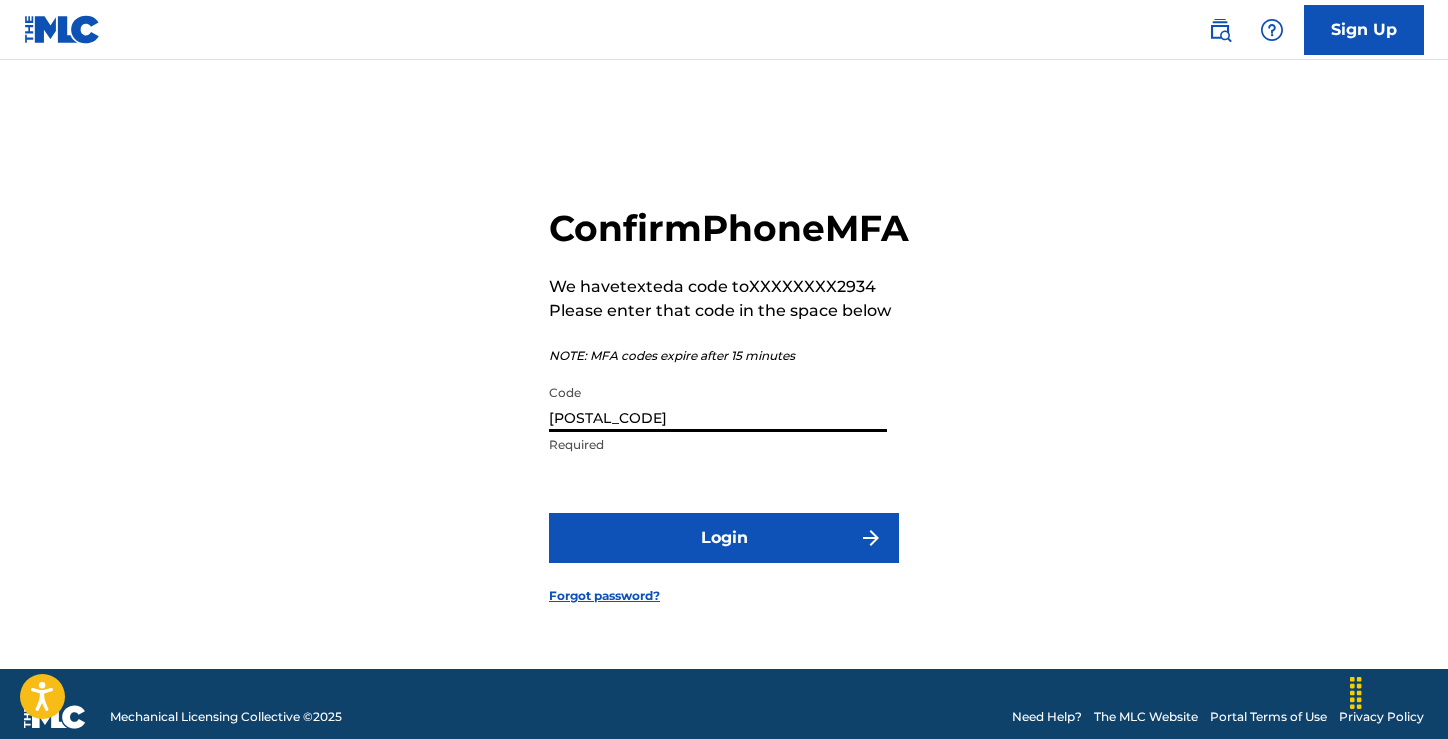 type on "[POSTAL_CODE]" 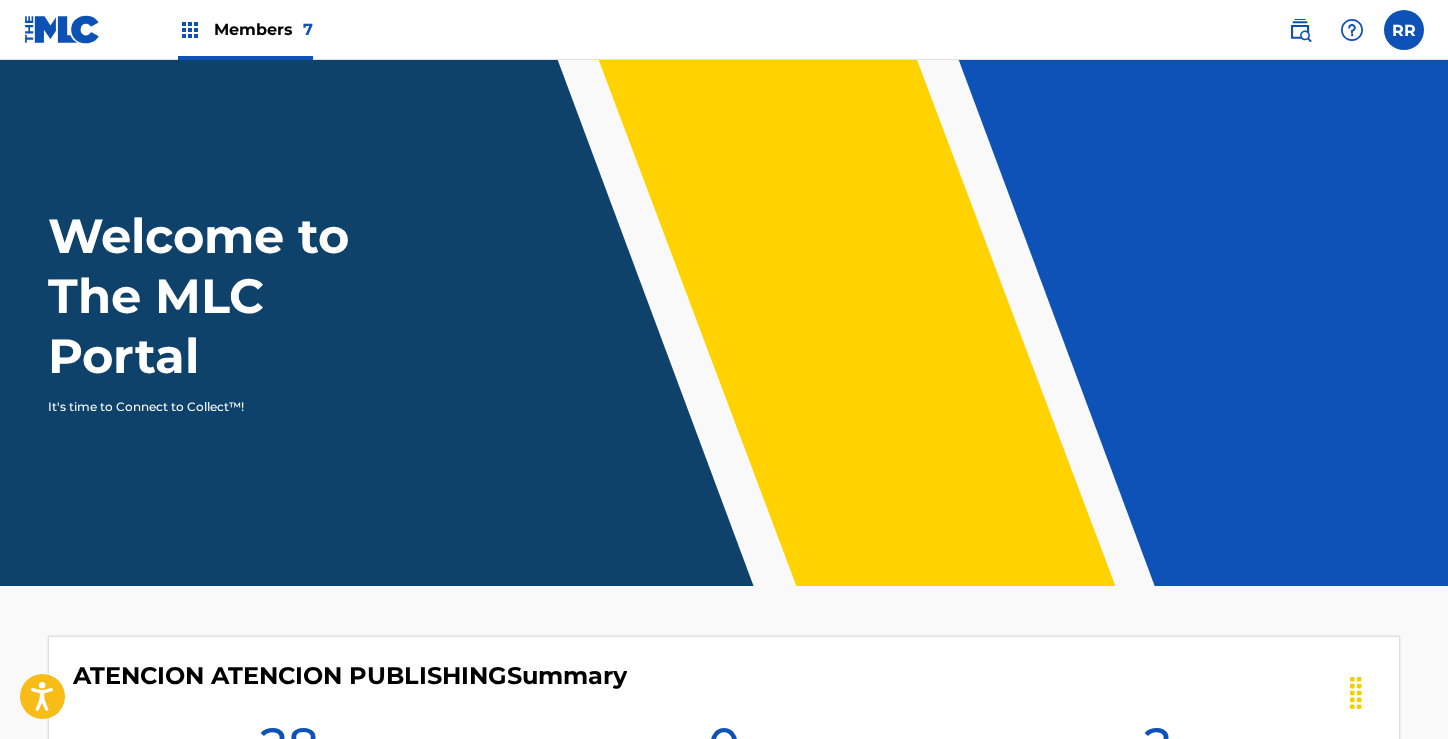 scroll, scrollTop: 0, scrollLeft: 0, axis: both 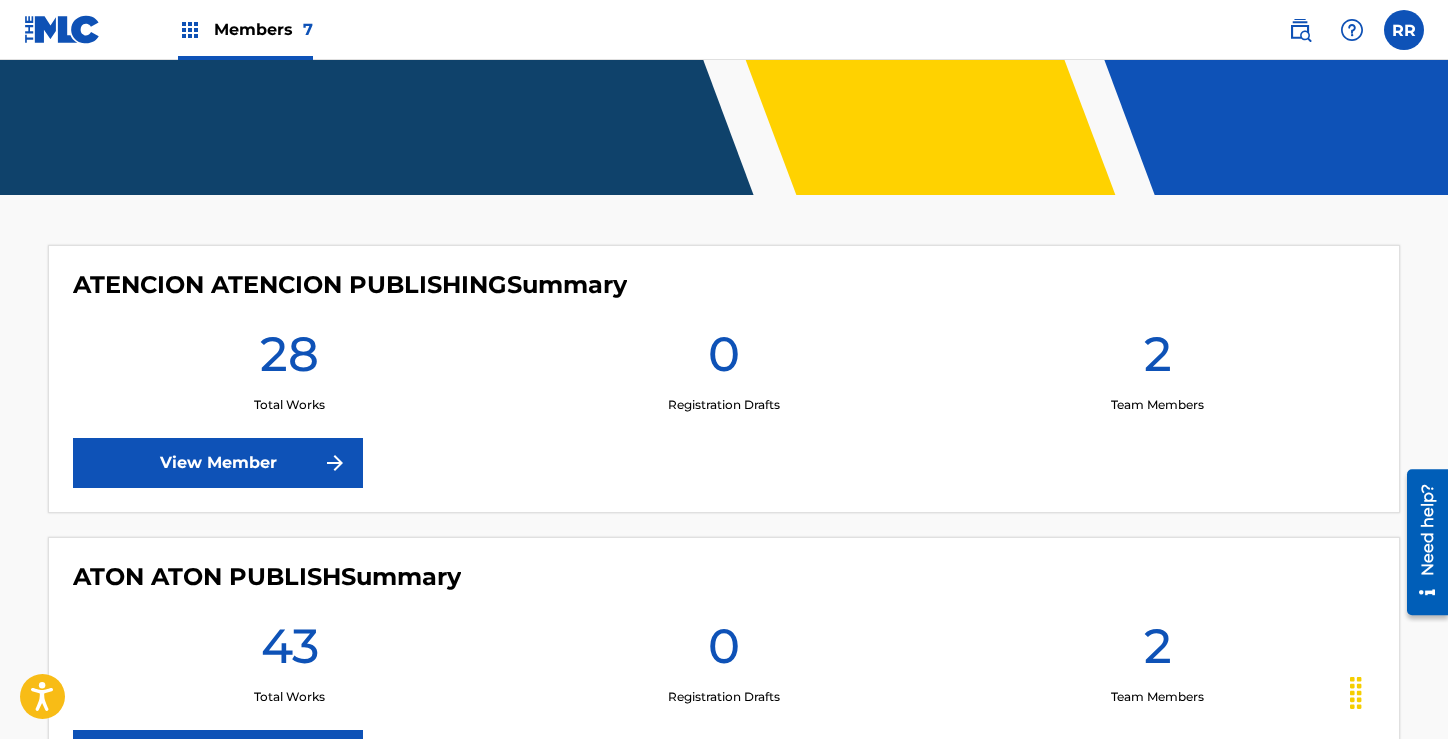 click on "View Member" at bounding box center [218, 463] 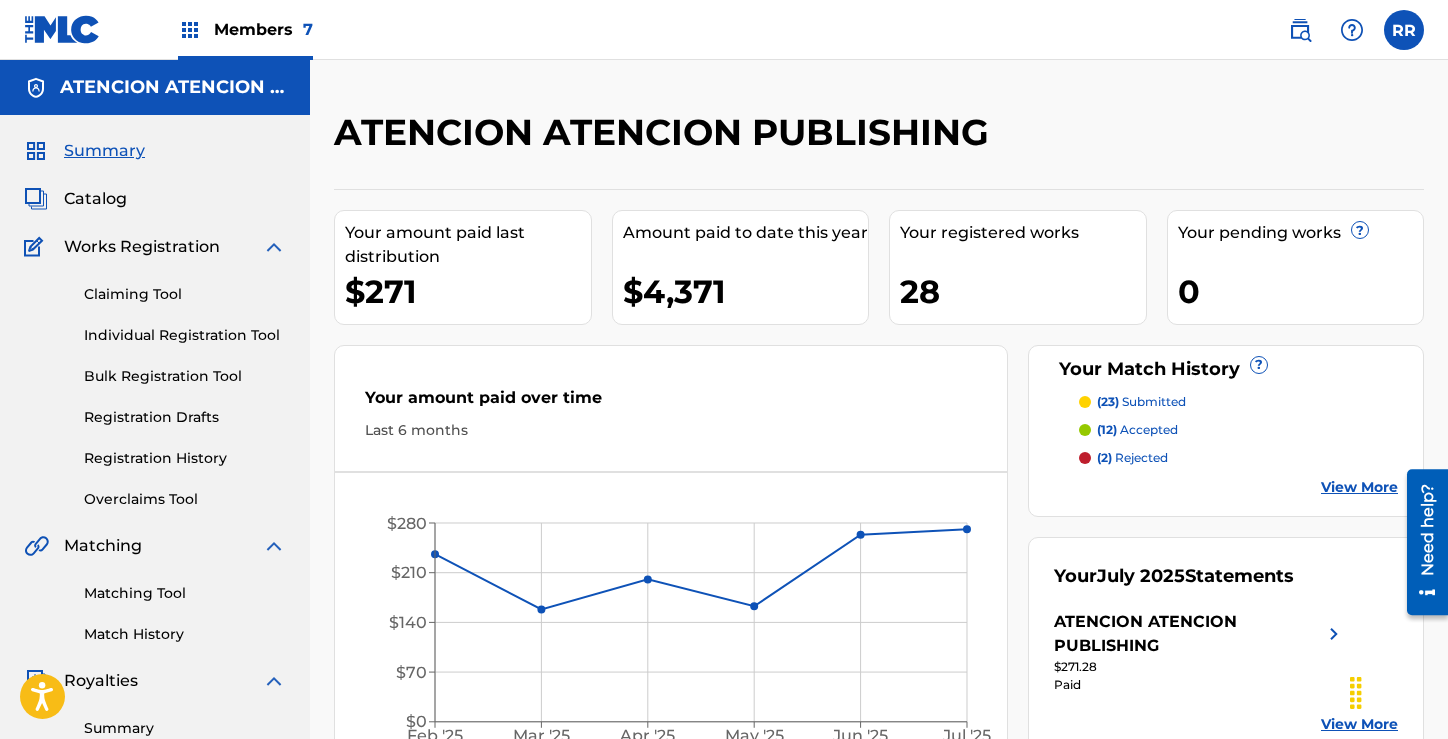 click on "(23)   submitted" at bounding box center (1141, 402) 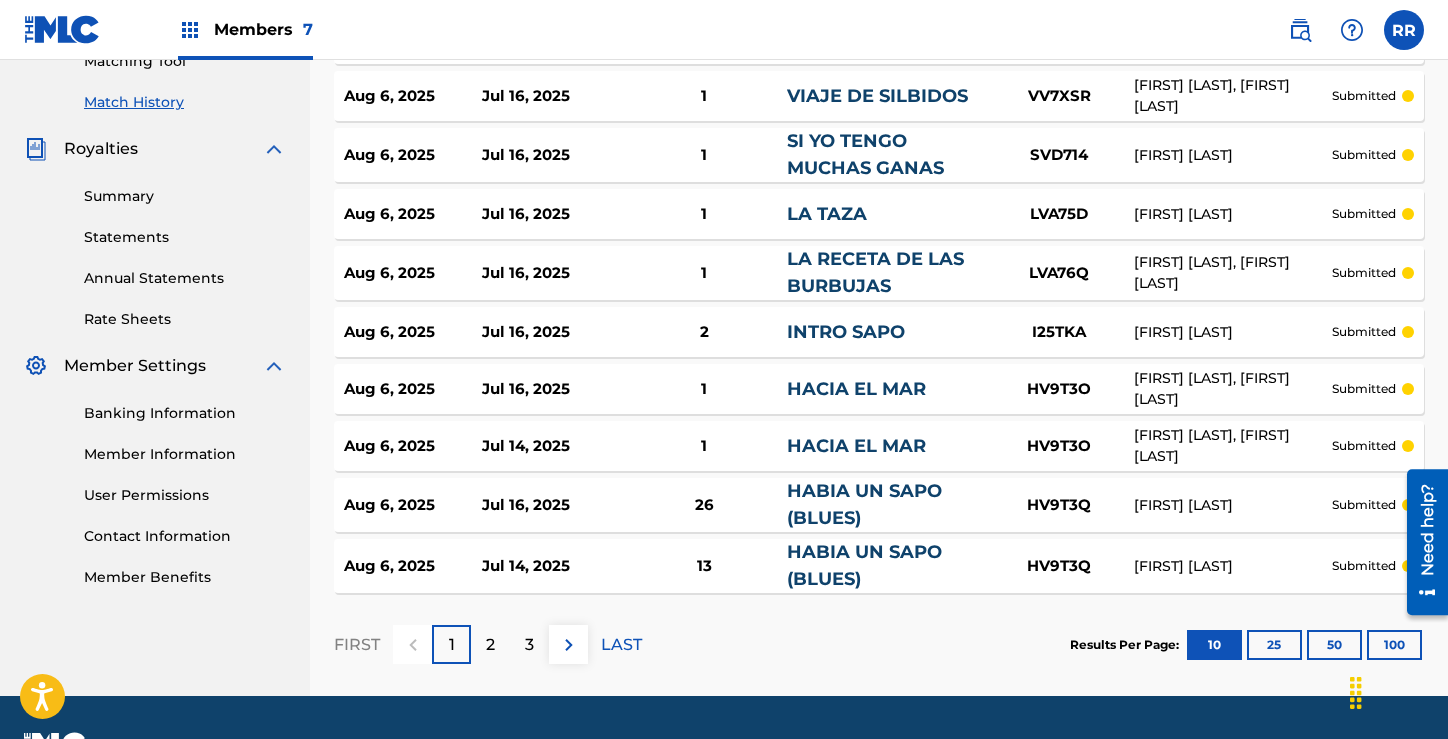scroll, scrollTop: 585, scrollLeft: 0, axis: vertical 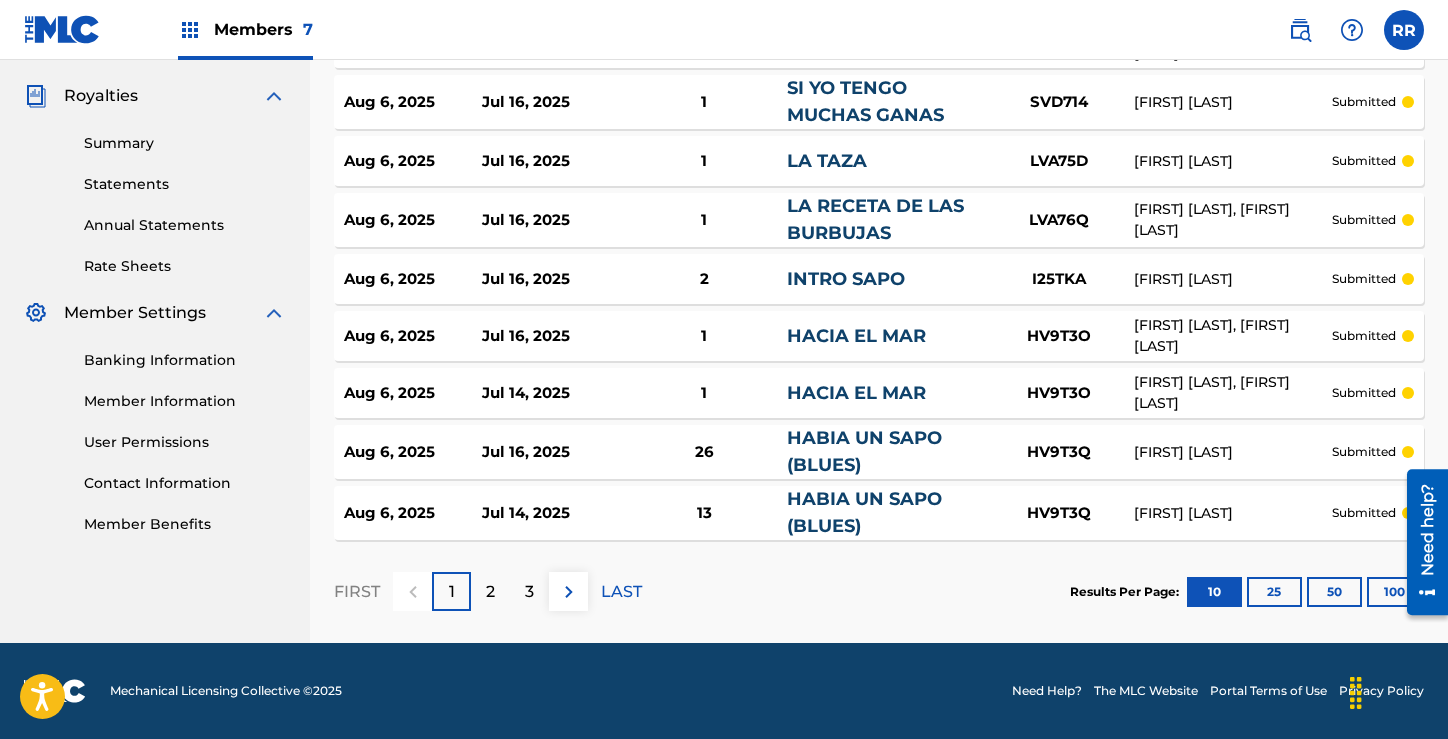 click on "100" at bounding box center (1394, 592) 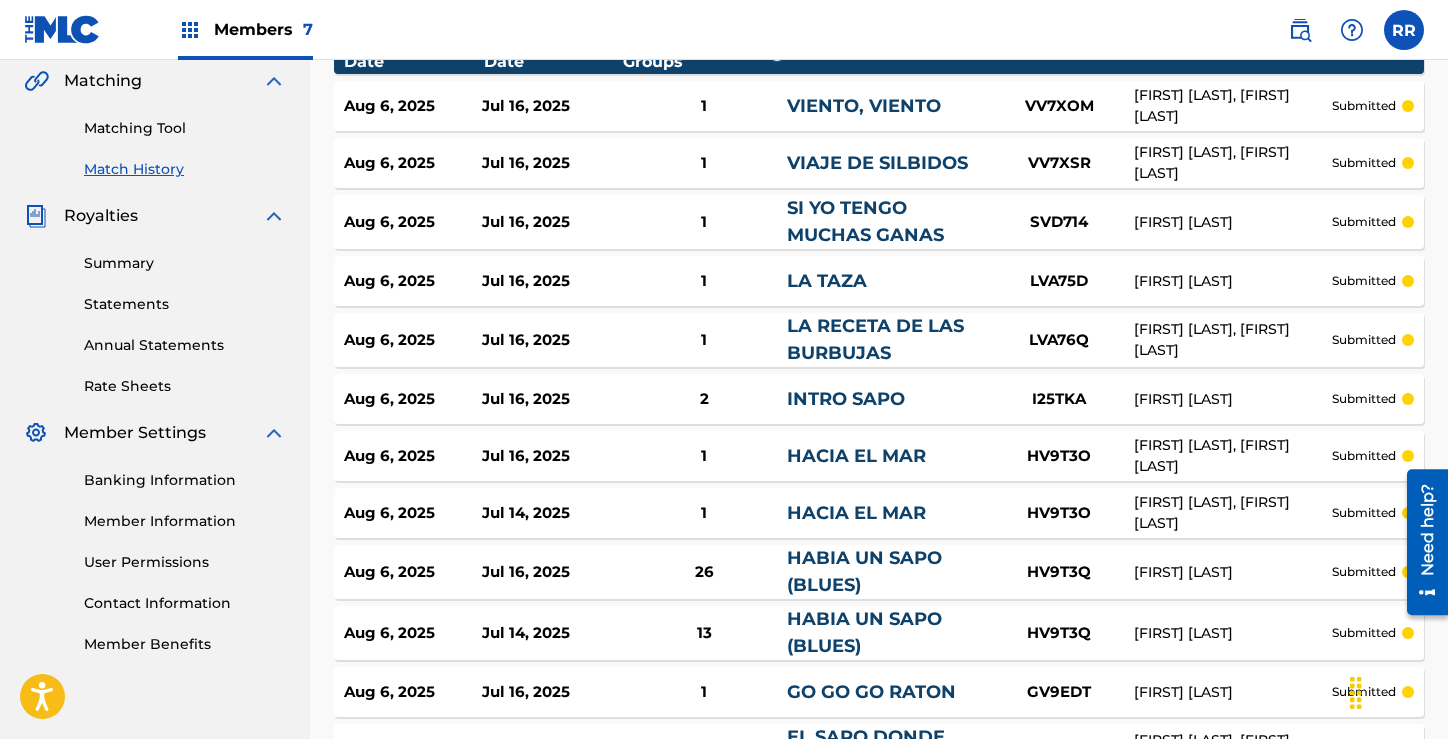 scroll, scrollTop: 0, scrollLeft: 0, axis: both 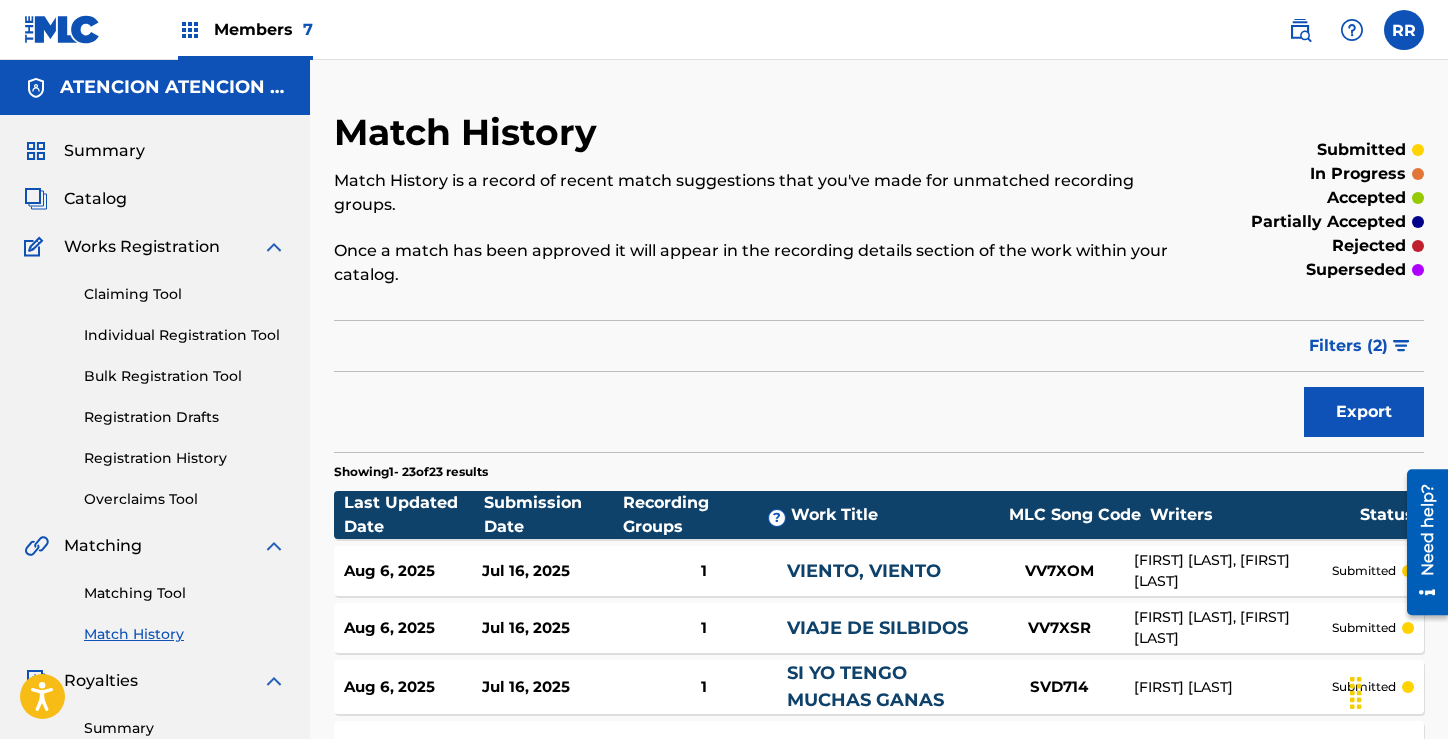 click on "Status" at bounding box center [1387, 515] 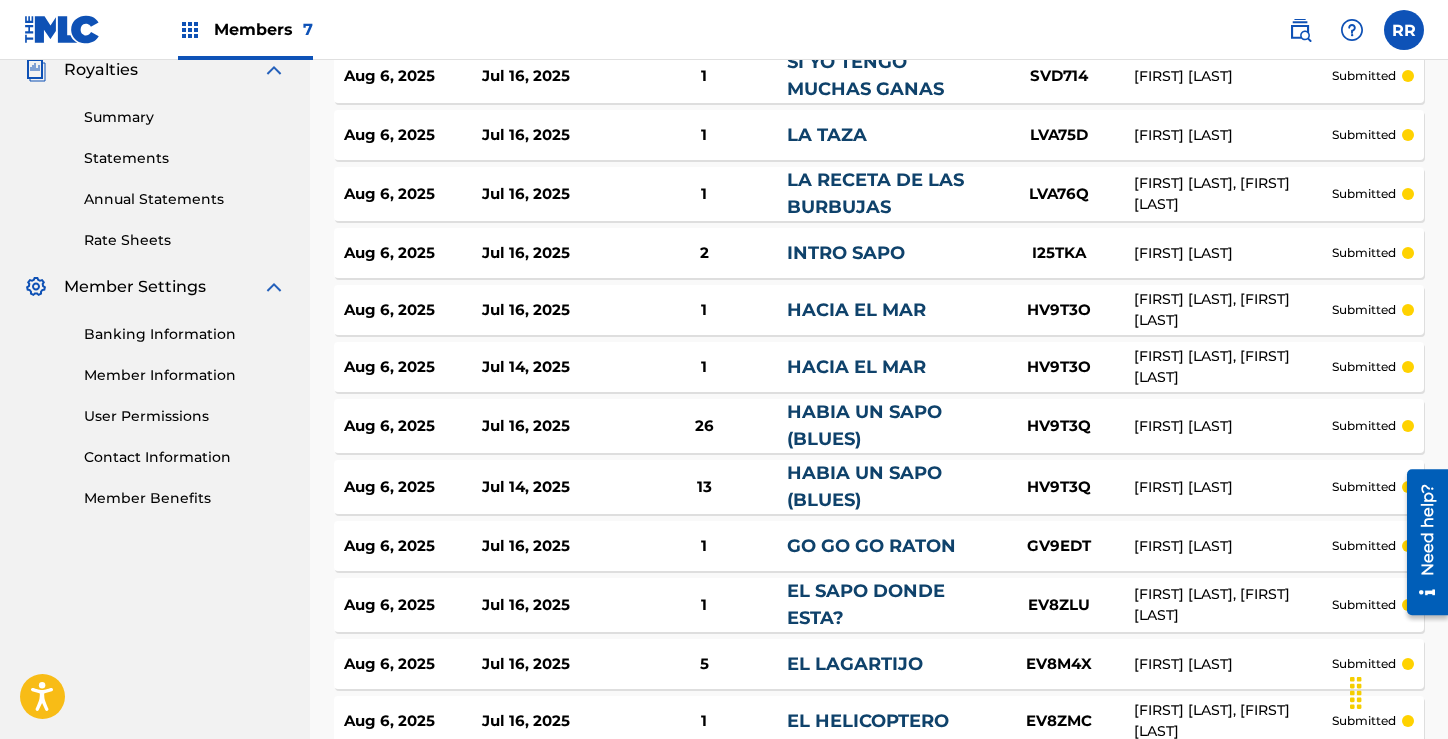 scroll, scrollTop: 0, scrollLeft: 0, axis: both 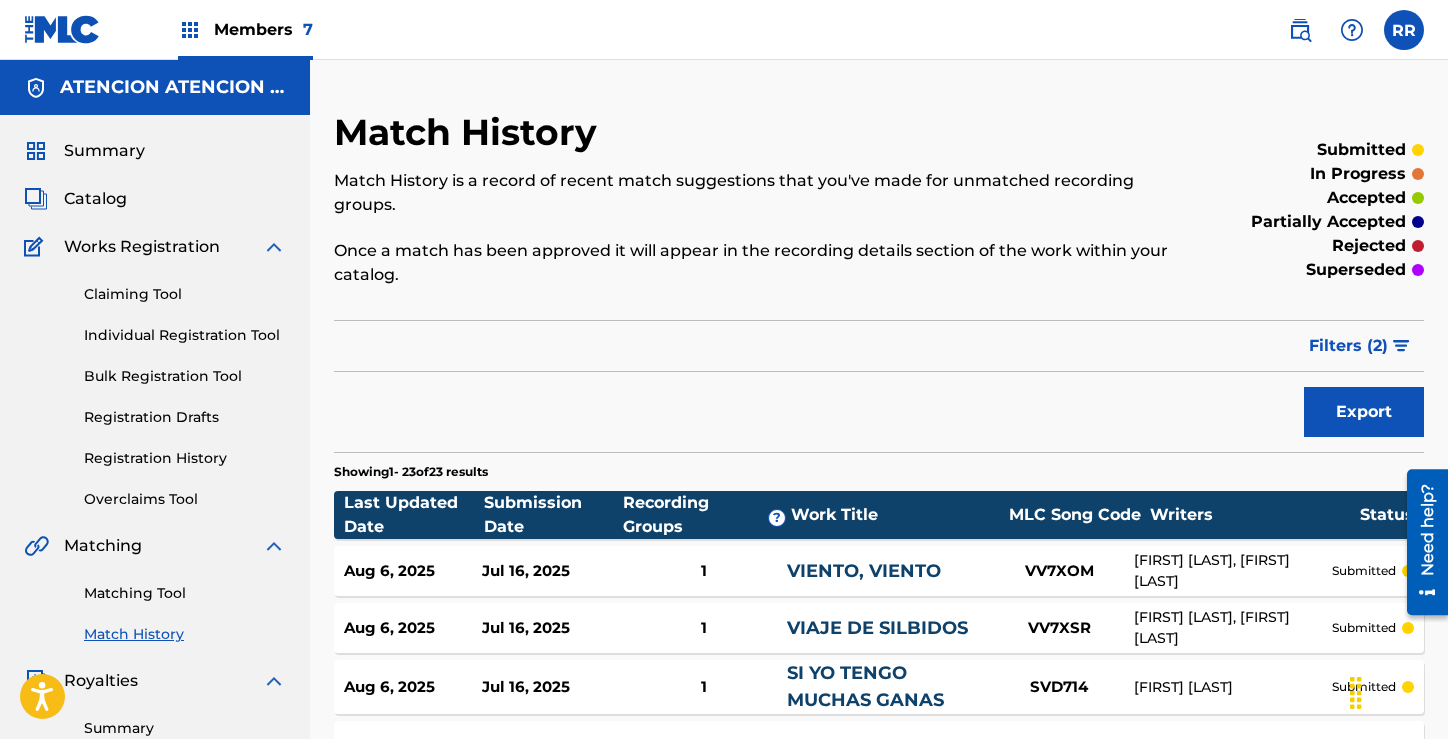 click on "Match History" at bounding box center [185, 634] 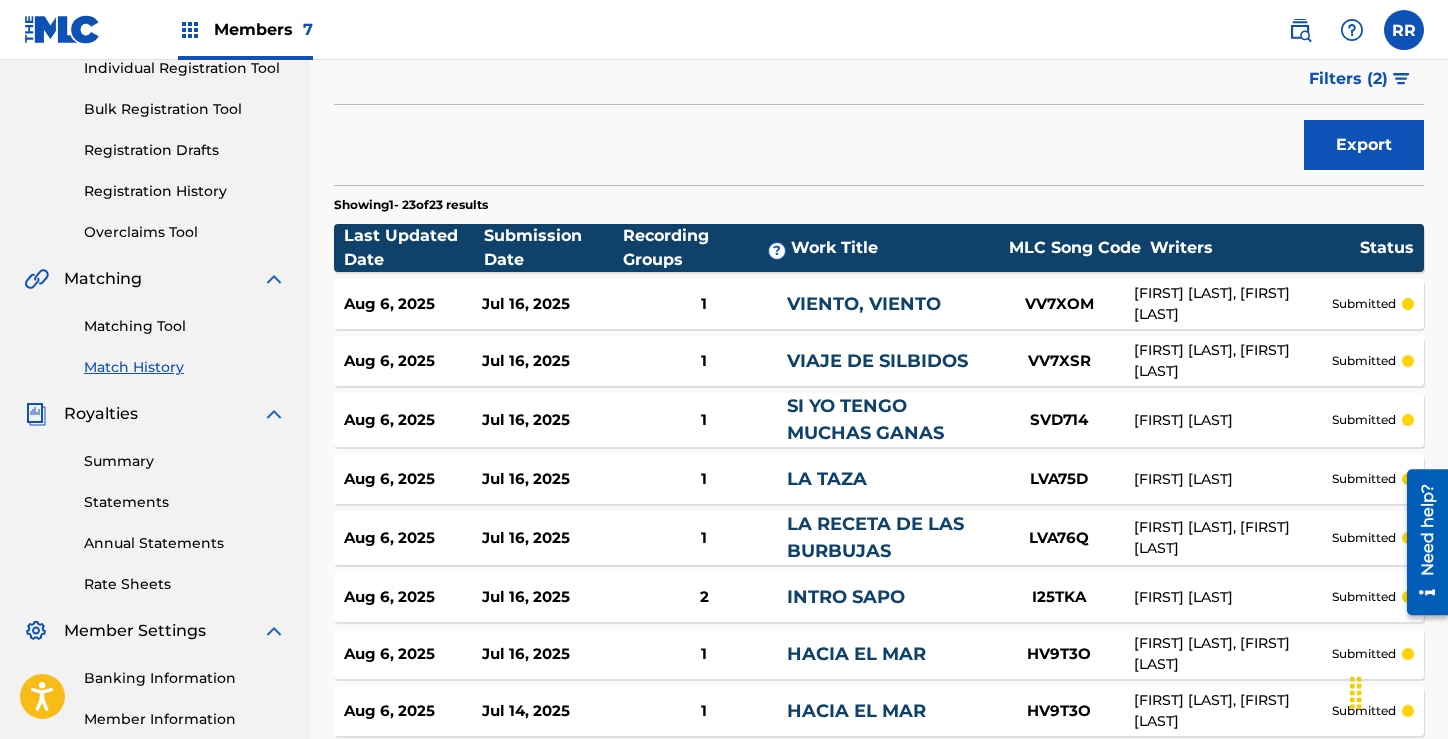 scroll, scrollTop: 352, scrollLeft: 0, axis: vertical 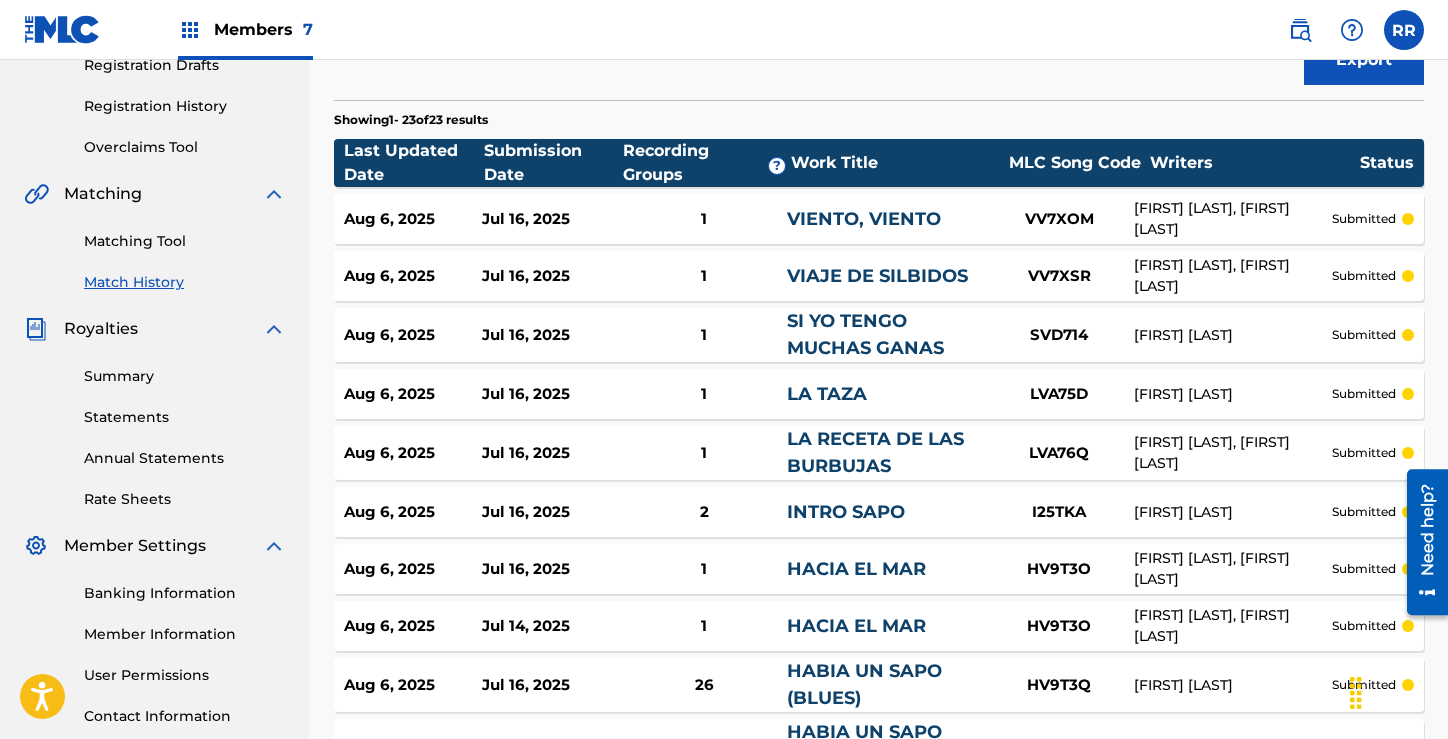 click on "Matching Tool" at bounding box center (185, 241) 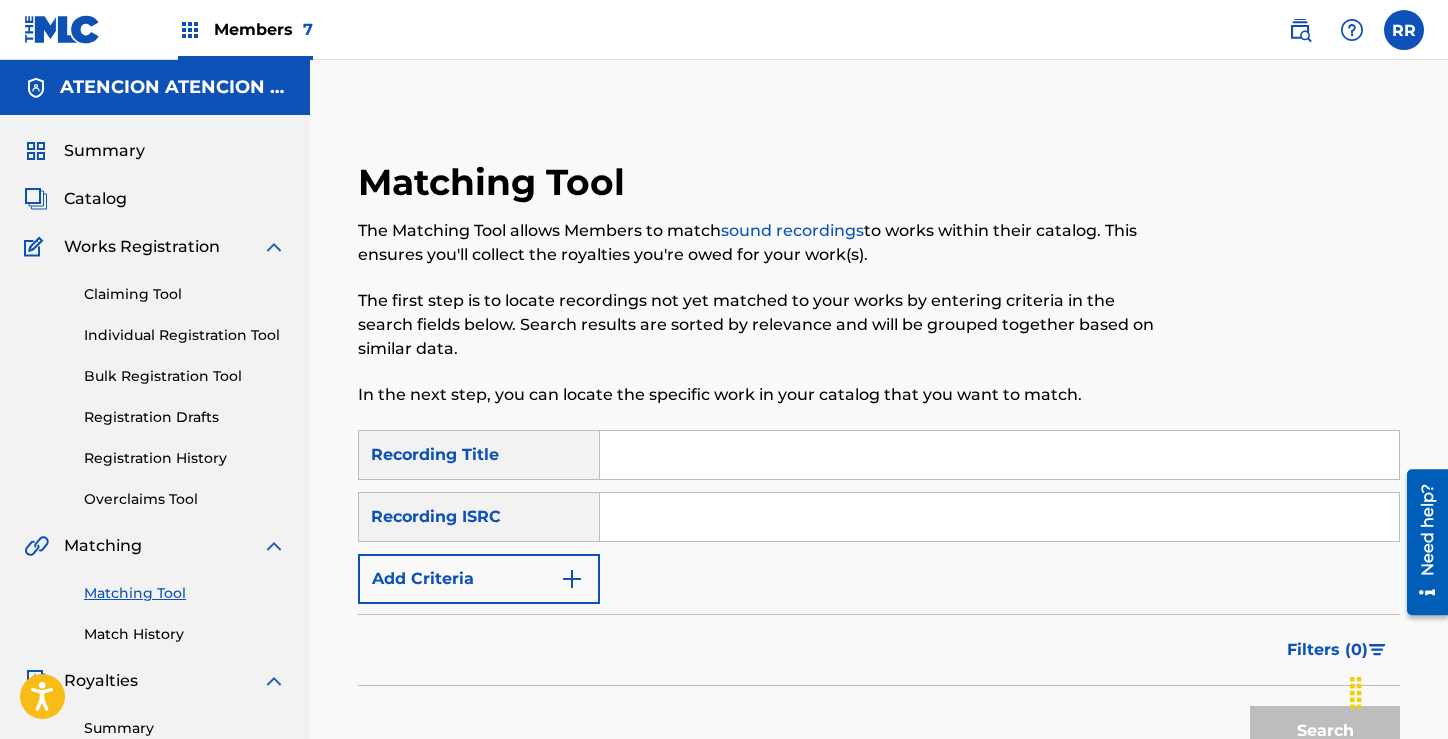 click on "Match History" at bounding box center (185, 634) 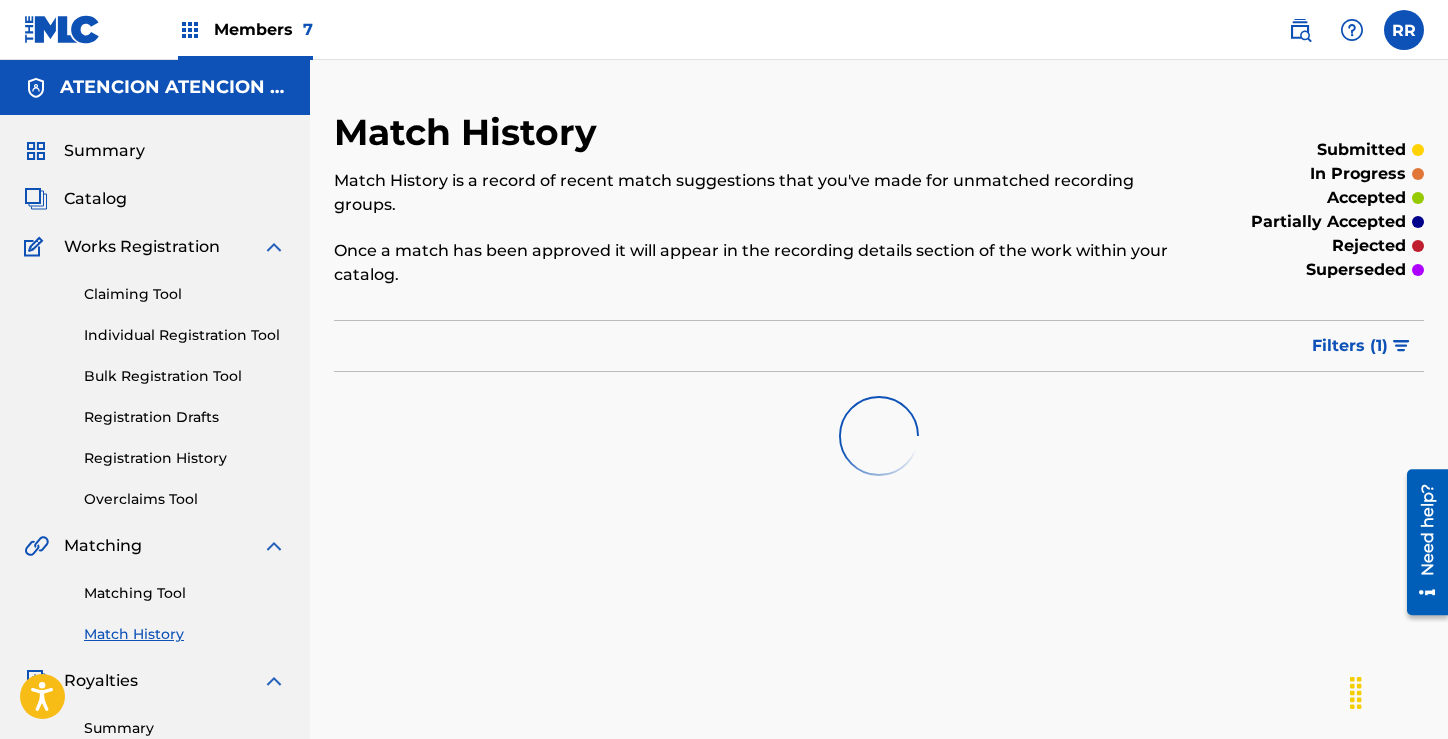 click on "Filters ( 1 )" at bounding box center [1350, 346] 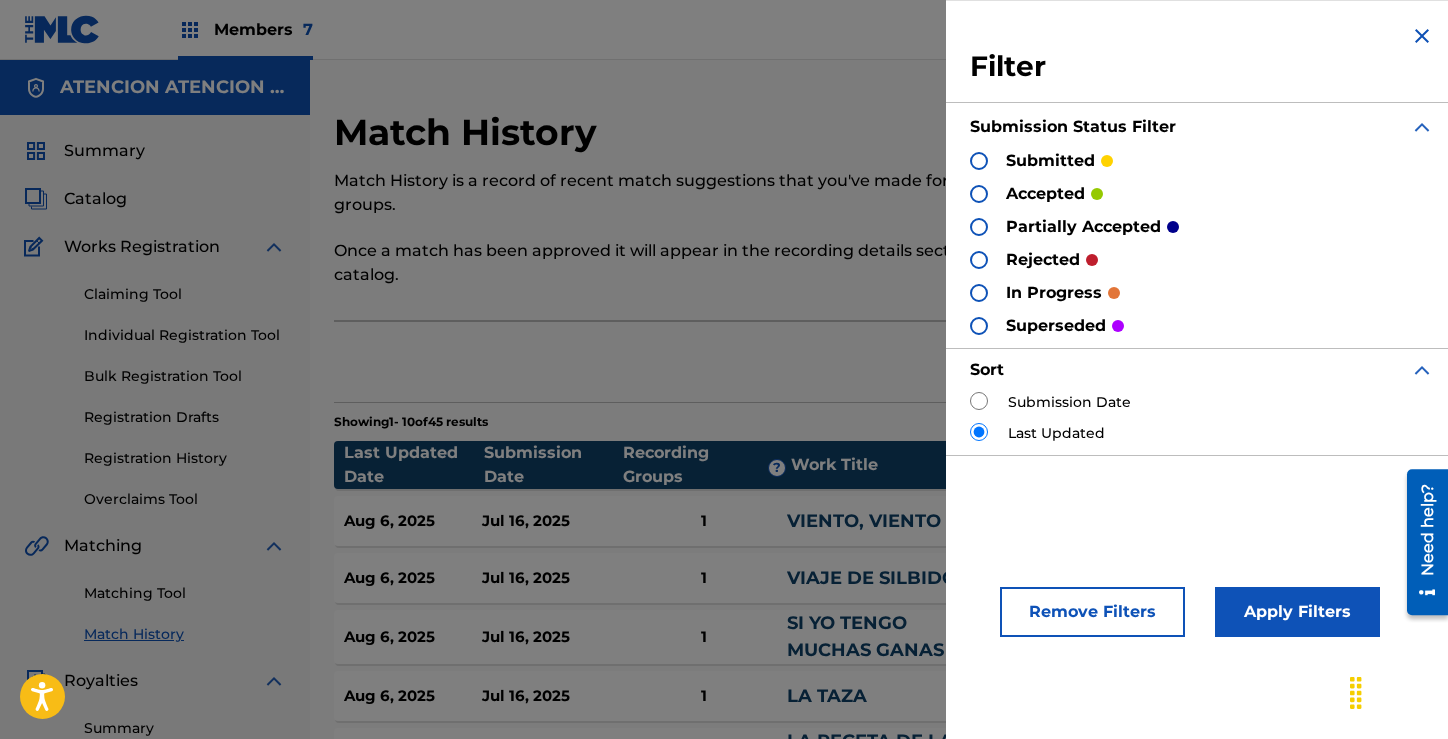 click at bounding box center [1422, 36] 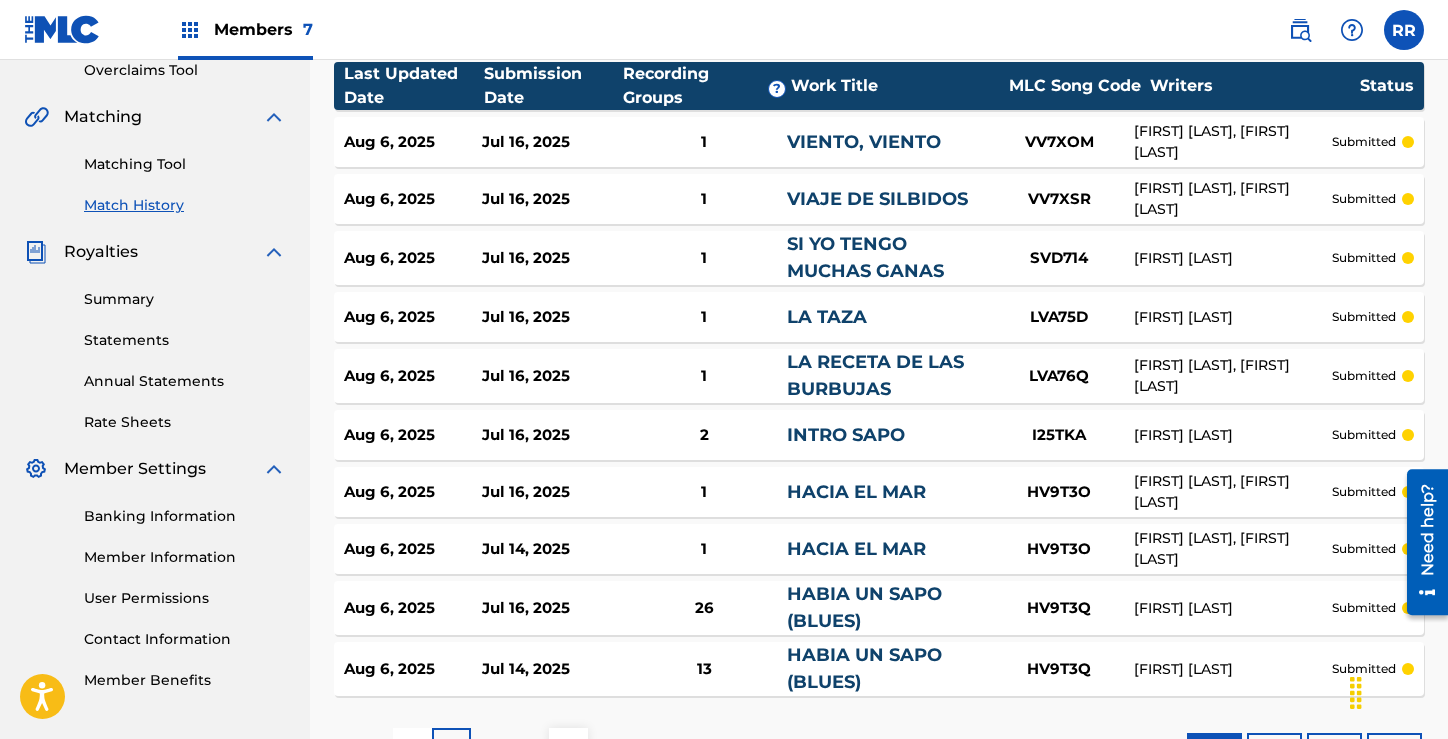 scroll, scrollTop: 585, scrollLeft: 0, axis: vertical 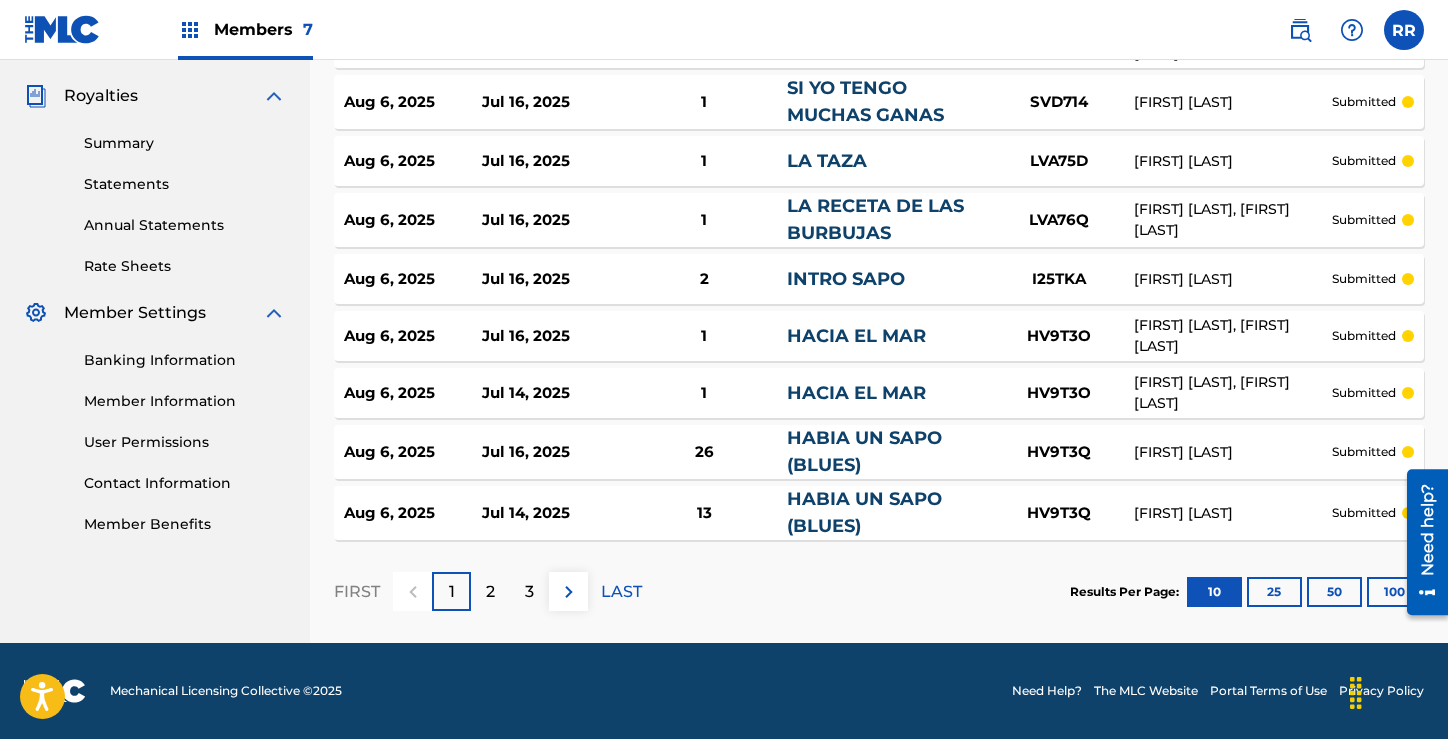 click on "100" at bounding box center [1394, 592] 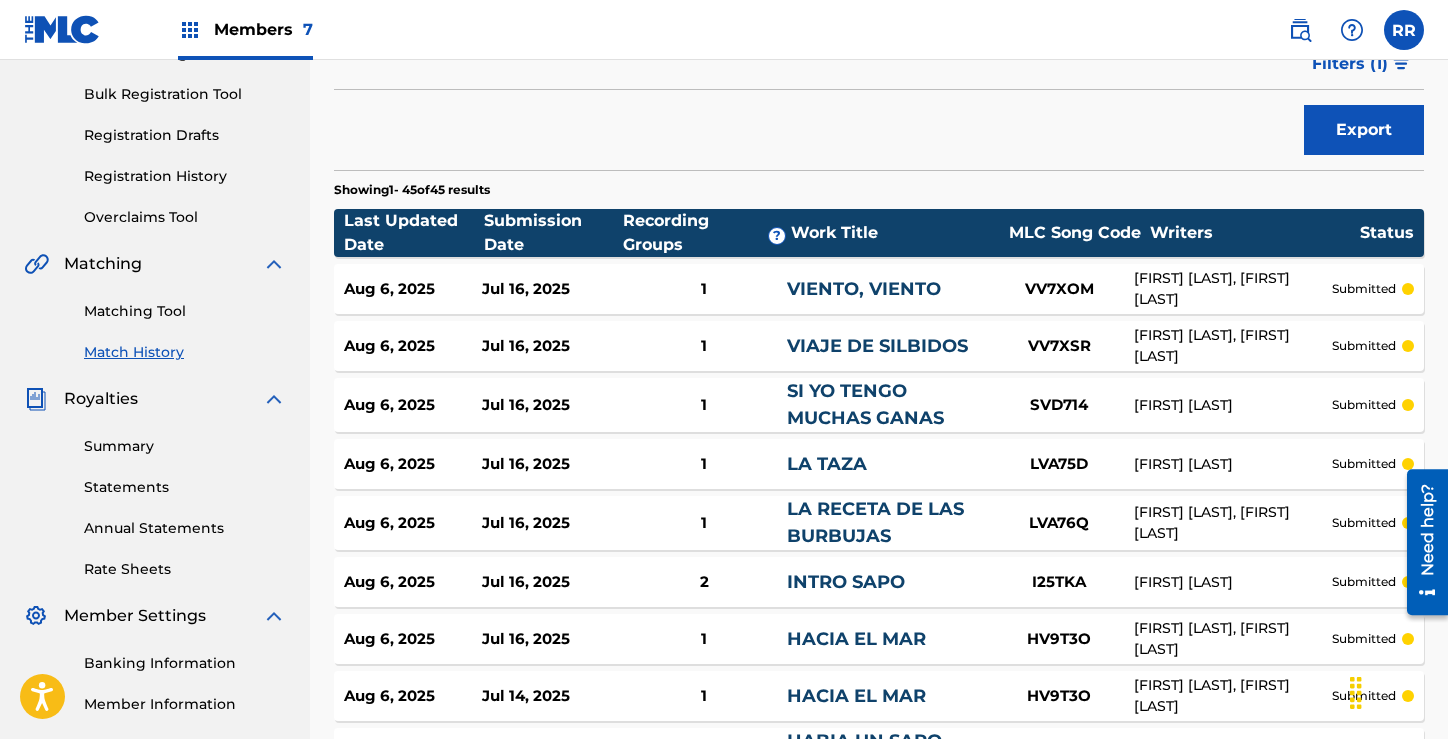 scroll, scrollTop: 0, scrollLeft: 0, axis: both 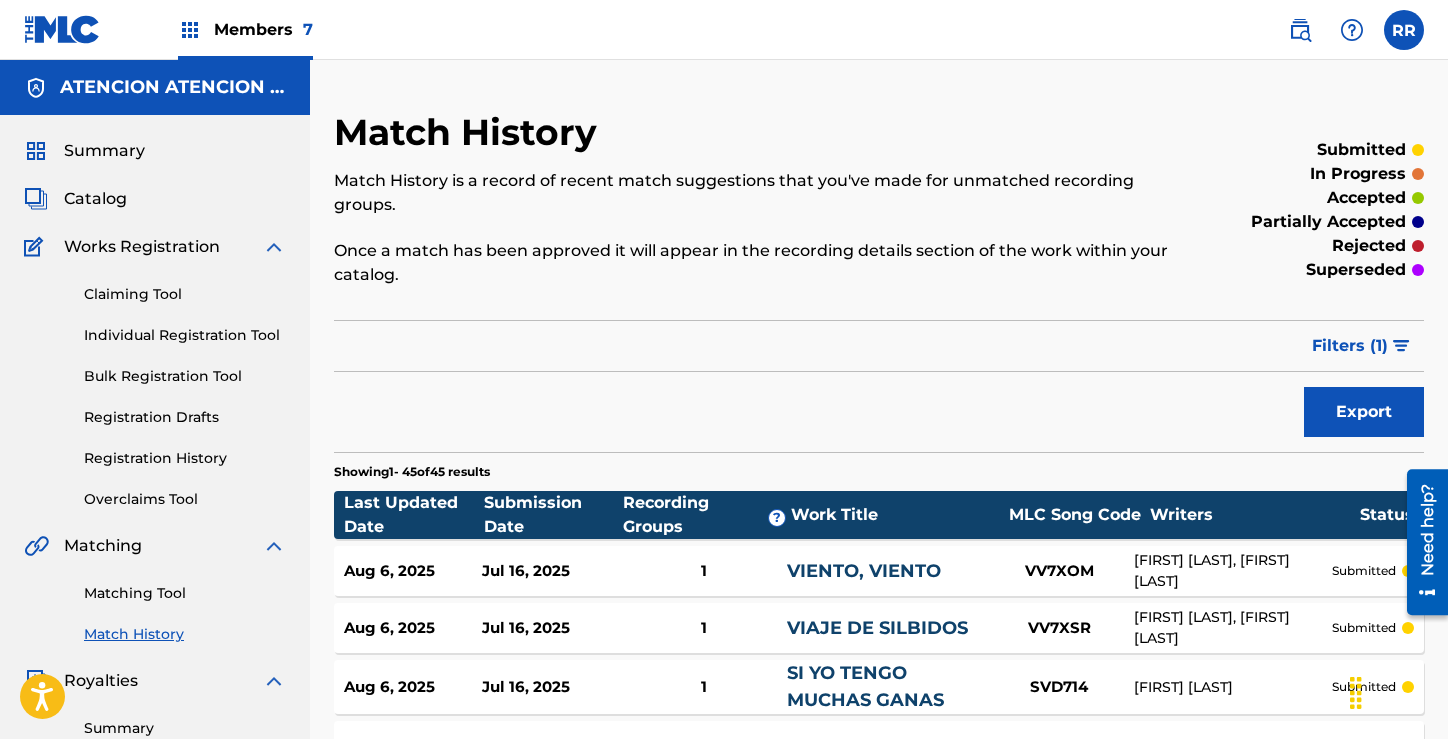 click on "Registration History" at bounding box center [185, 458] 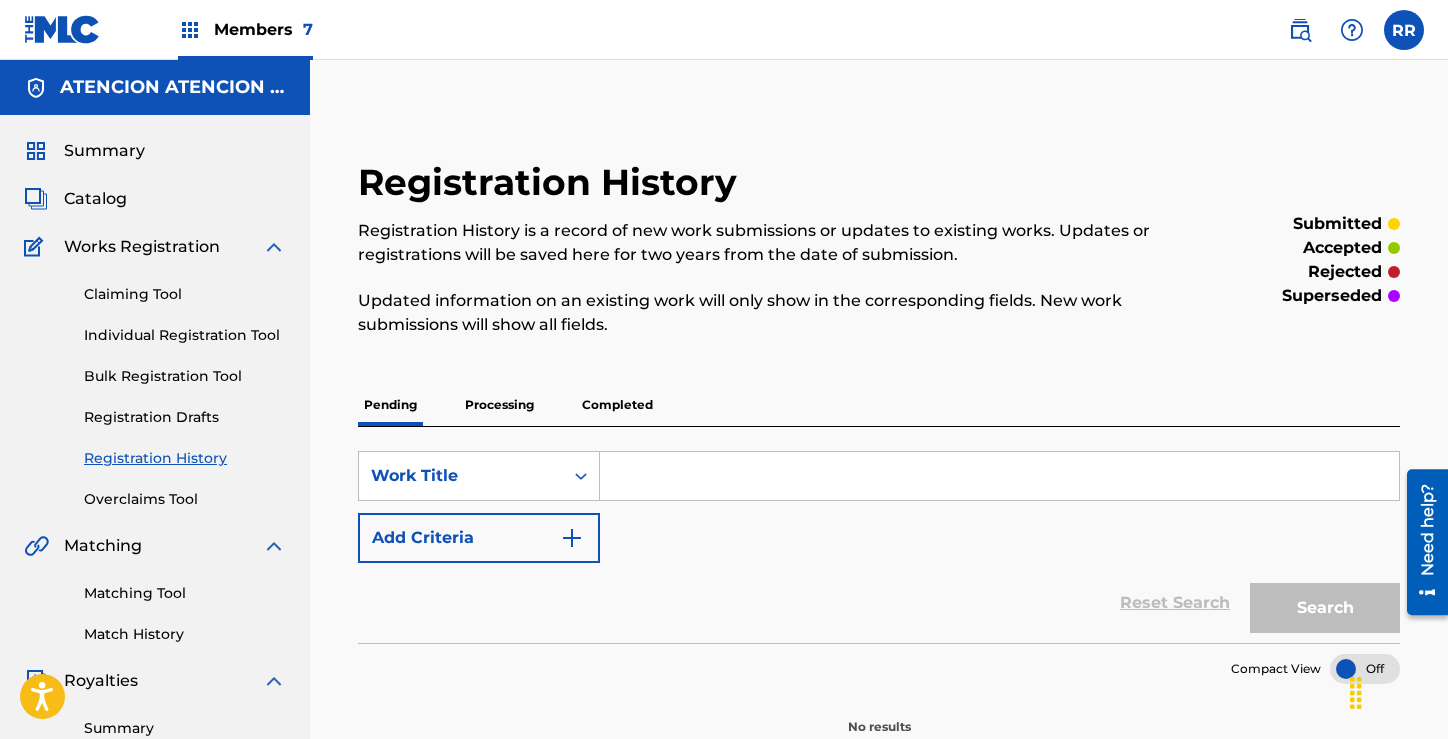 click on "Processing" at bounding box center (499, 405) 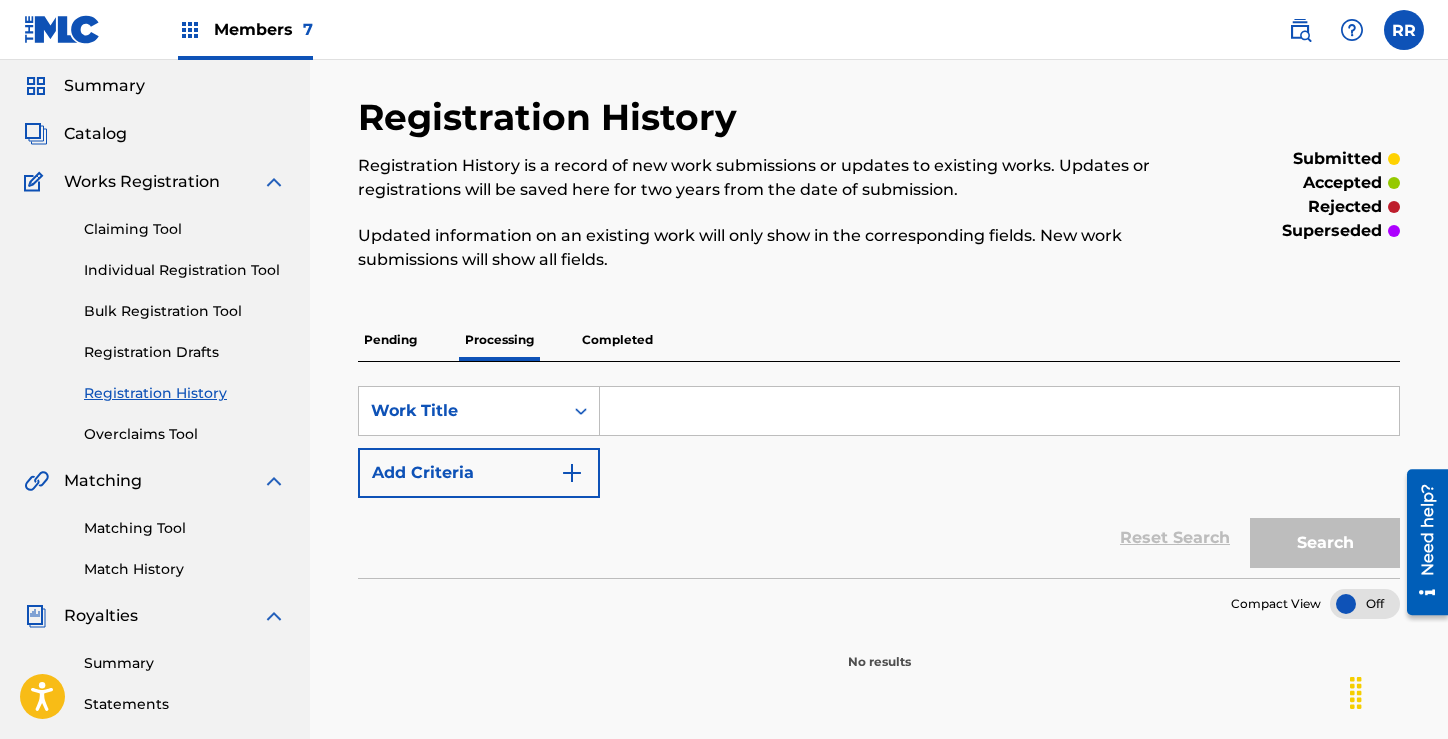 scroll, scrollTop: 70, scrollLeft: 0, axis: vertical 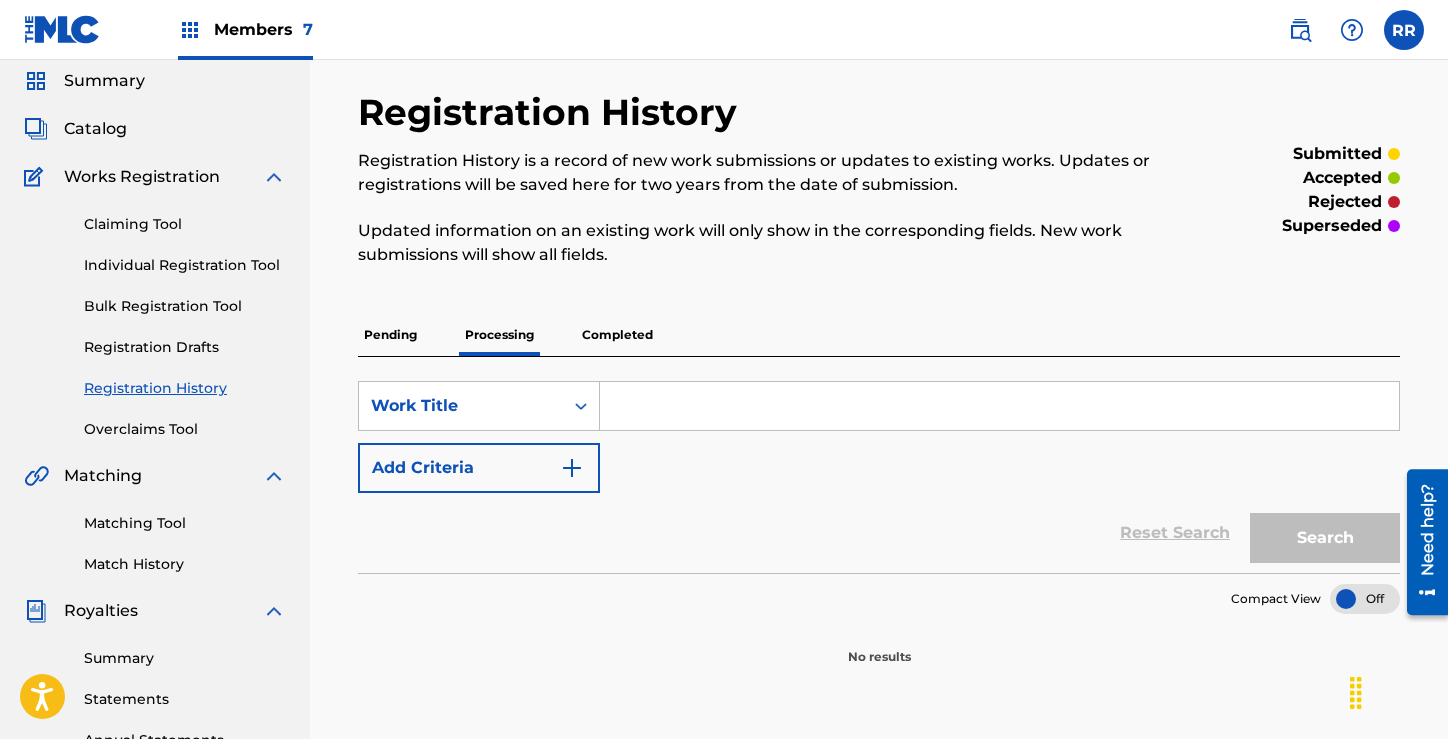 click on "Registration History Registration History is a record of new work submissions or updates to existing works. Updates or registrations will be saved here for two years from the date of submission. Updated information on an existing work will only show in the corresponding fields. New work submissions will show all fields.   submitted   accepted   rejected   superseded Pending Processing Completed SearchWithCriteriacabbde1a-ff01-4a50-83a0-814b0071cf46 Work Title Add Criteria Reset Search Search Compact View No results" at bounding box center [879, 378] 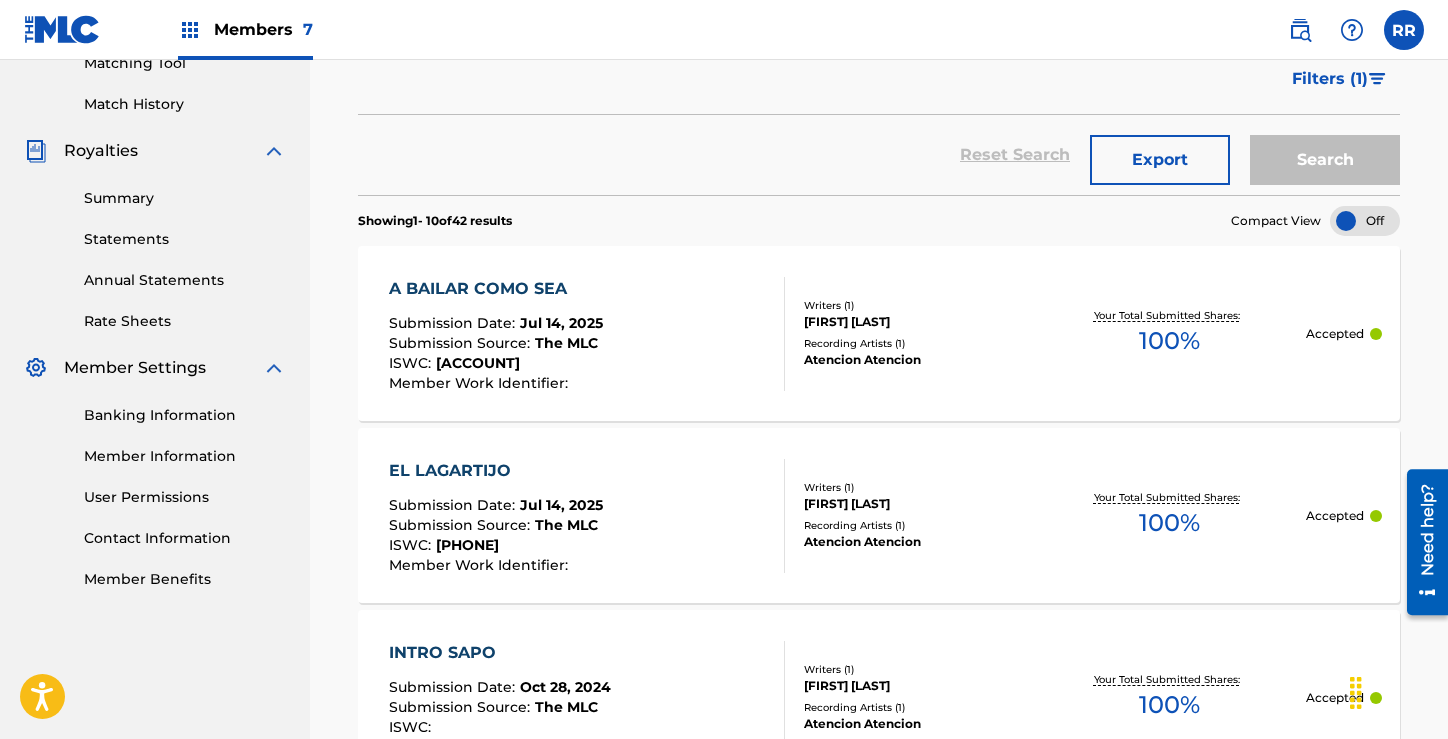 scroll, scrollTop: 0, scrollLeft: 0, axis: both 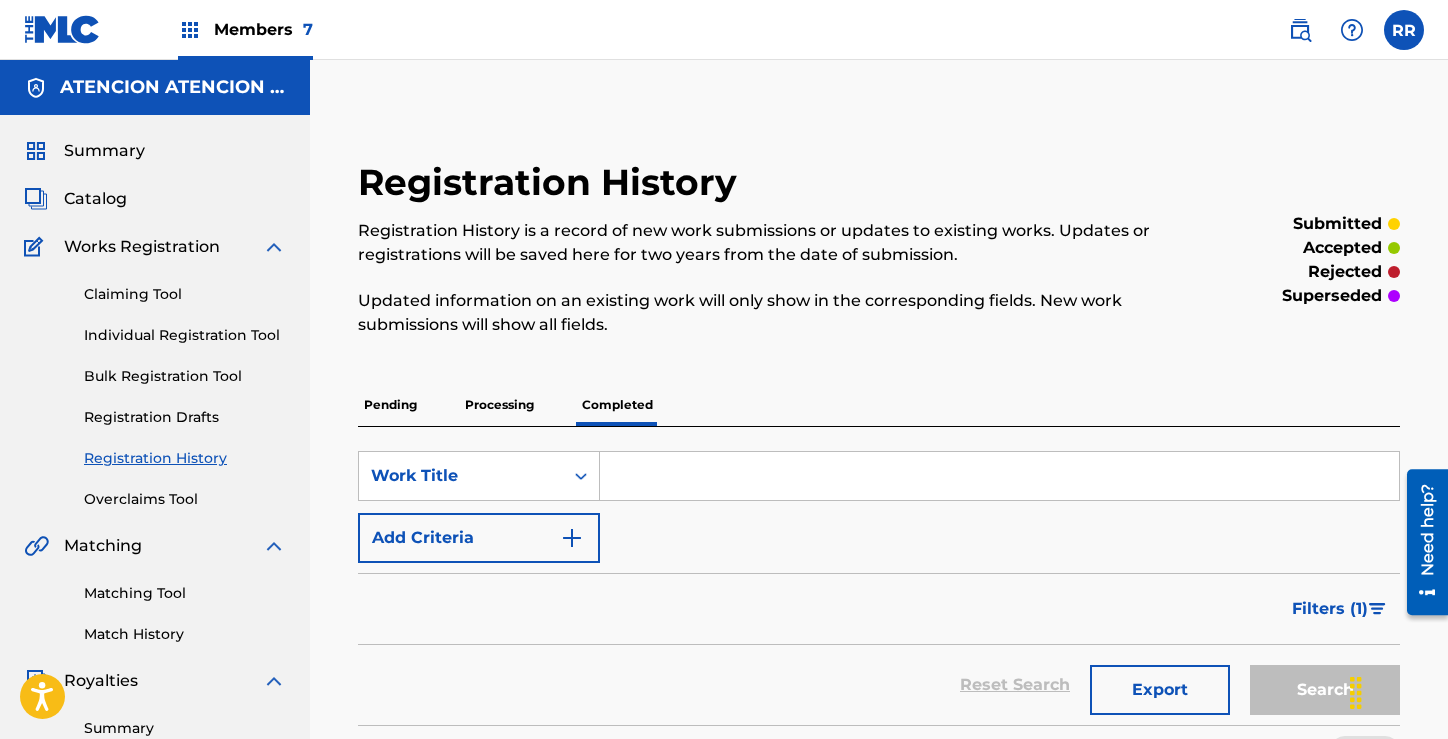 click on "Members    7" at bounding box center [263, 29] 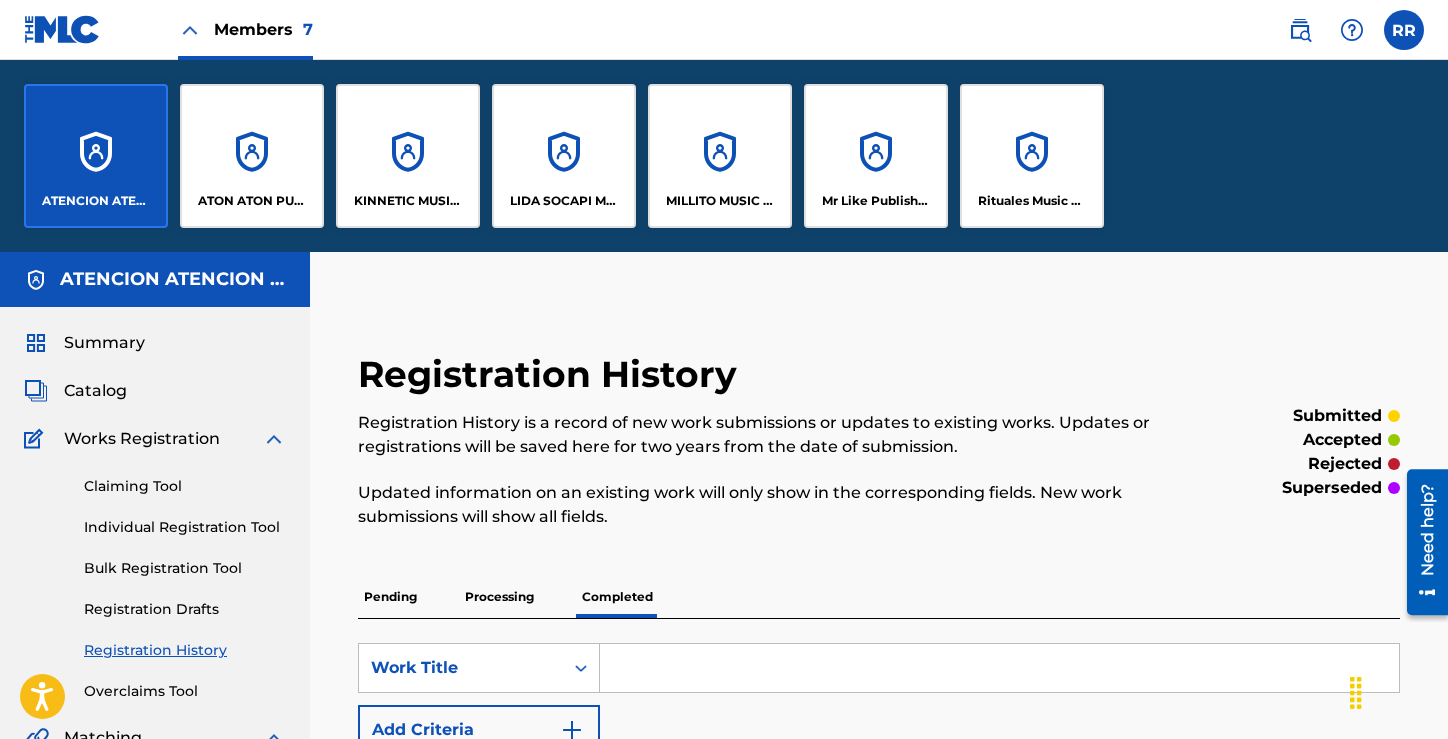 click on "ATON ATON PUBLISH" at bounding box center (252, 156) 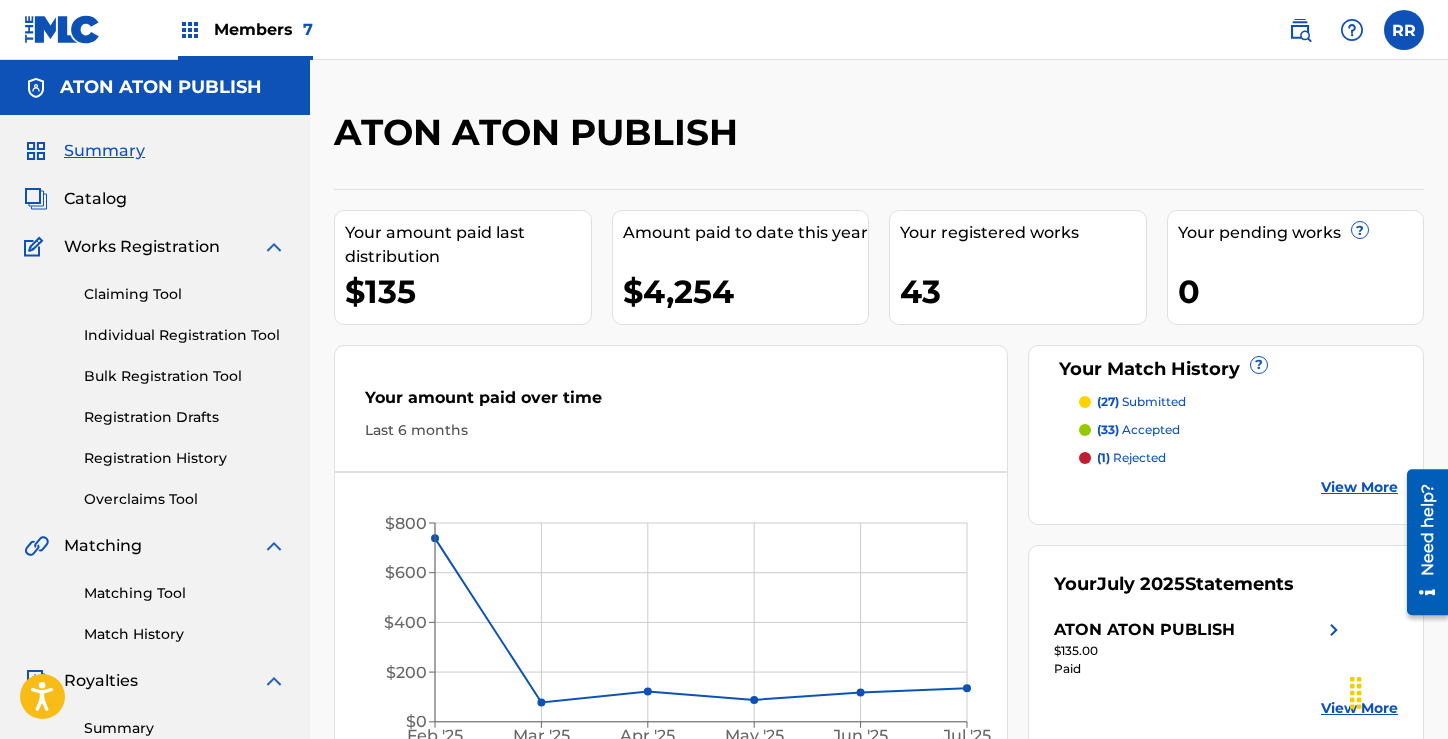 click on "Match History" at bounding box center (185, 634) 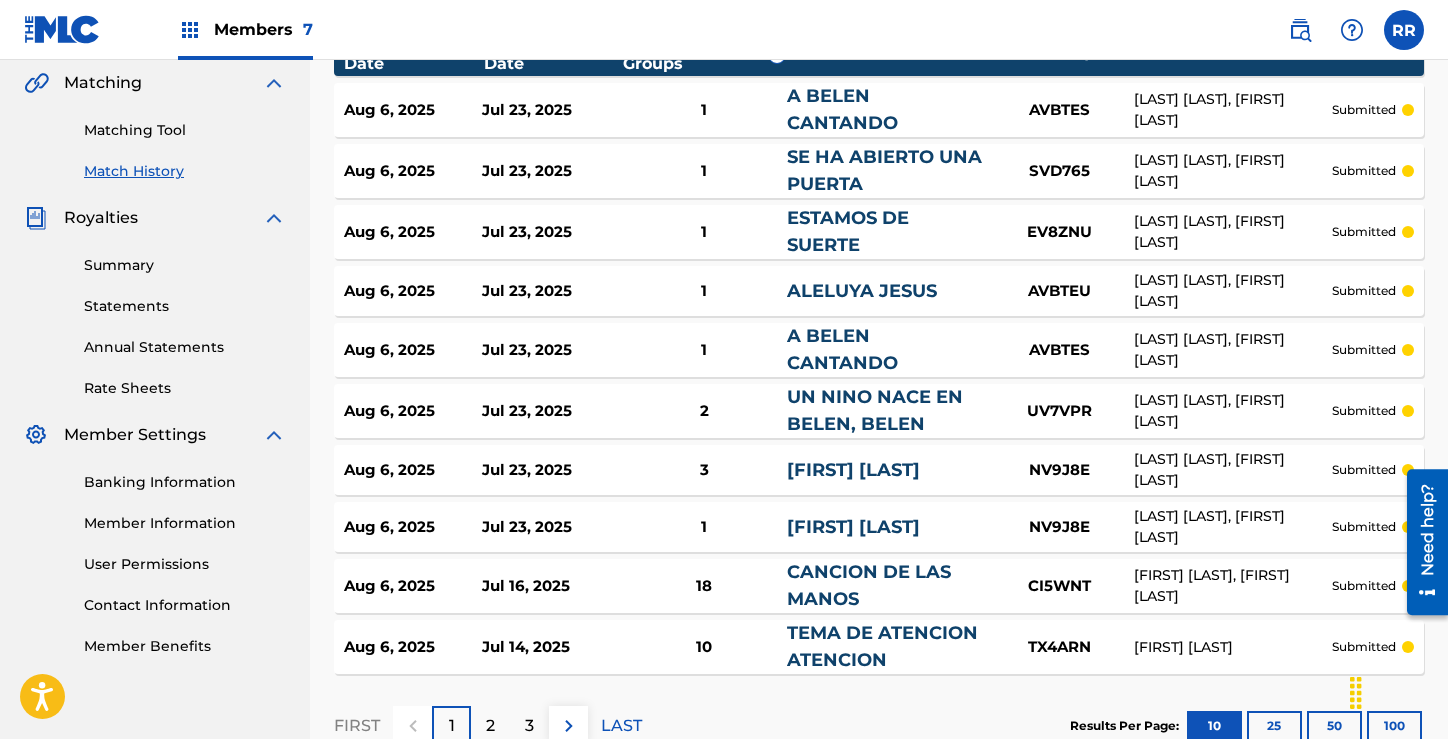 scroll, scrollTop: 597, scrollLeft: 0, axis: vertical 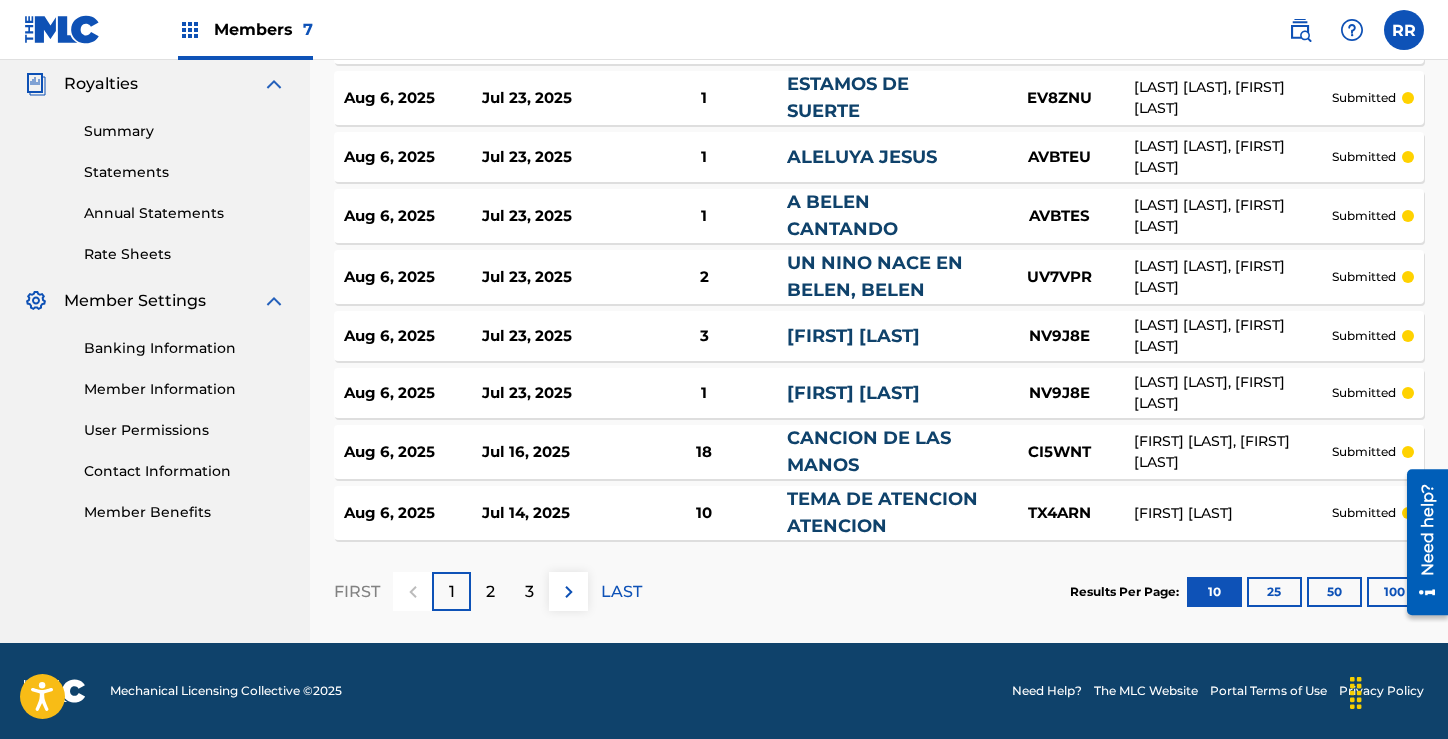 click at bounding box center (1420, 541) 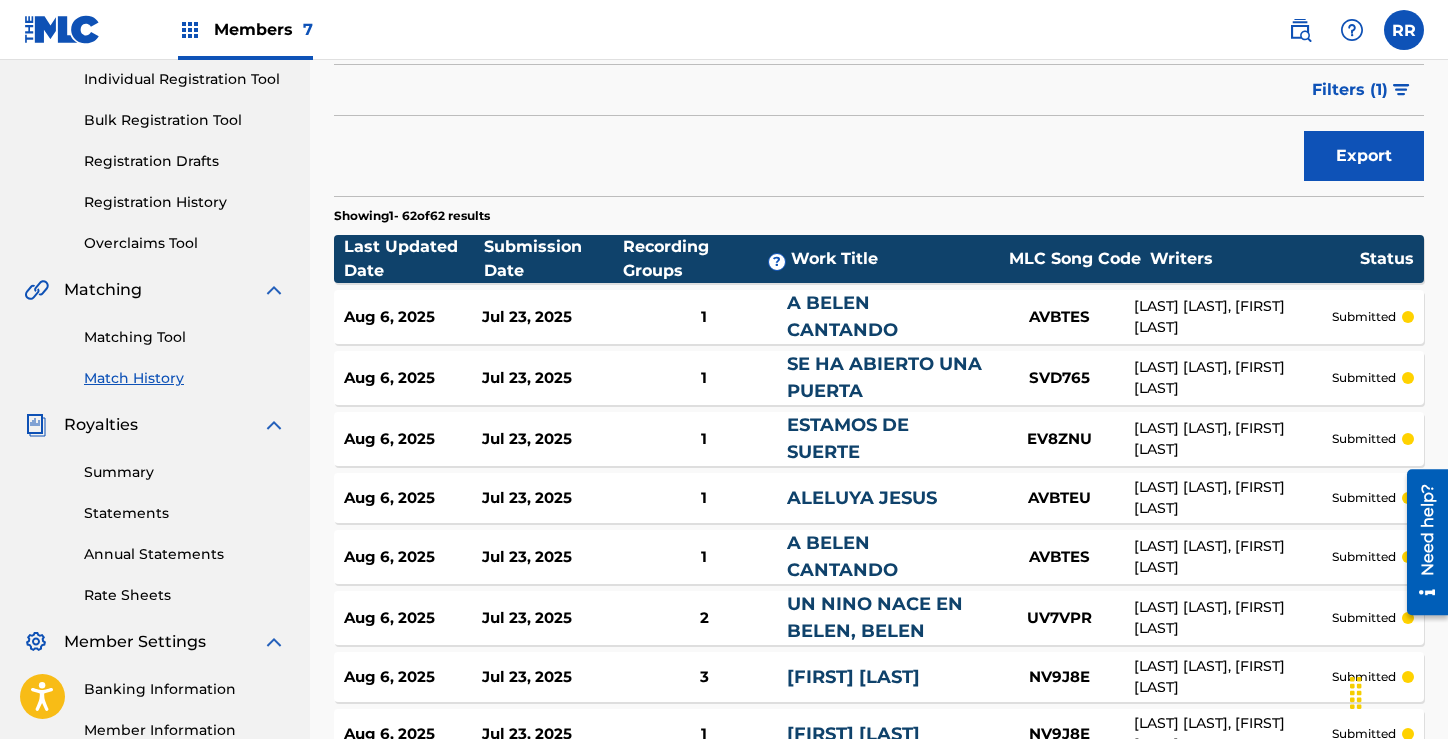 scroll, scrollTop: 0, scrollLeft: 0, axis: both 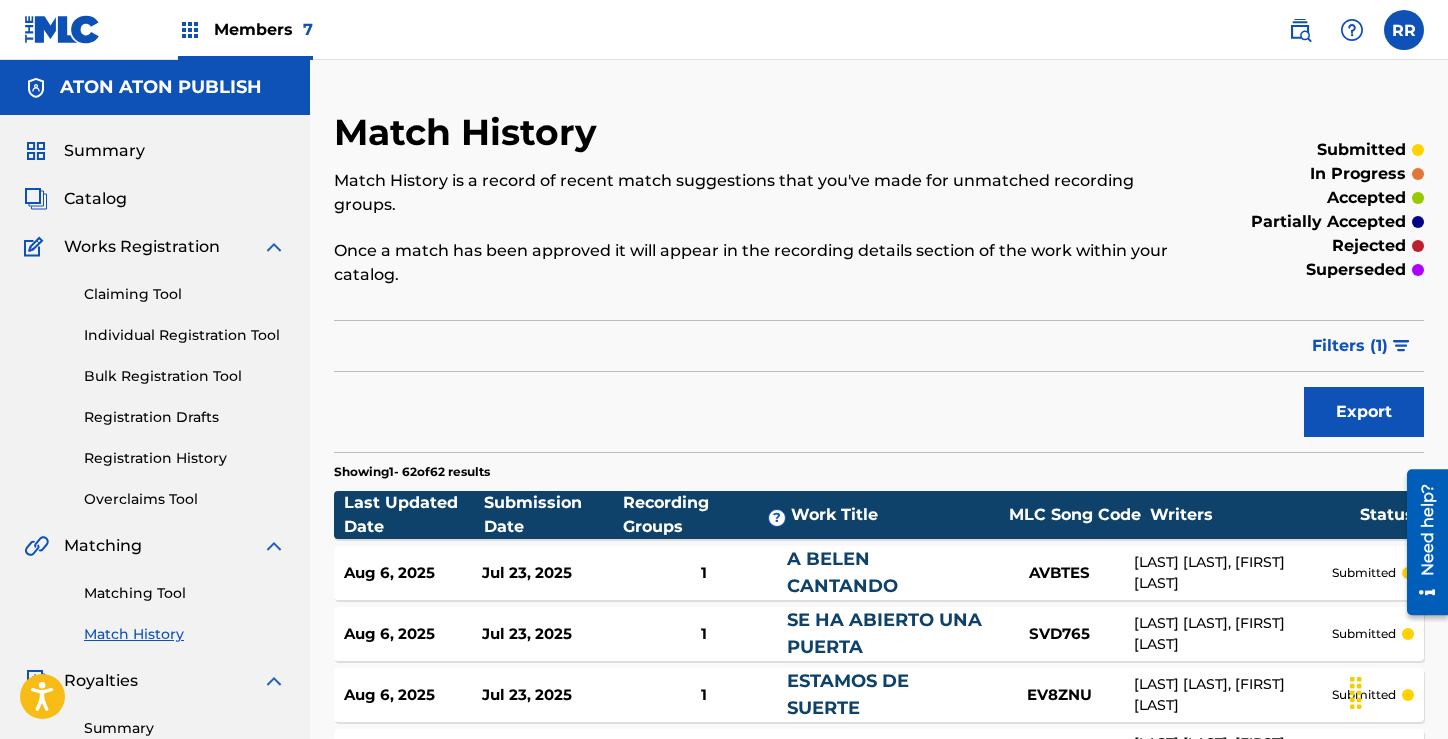 click on "Members    7" at bounding box center [245, 29] 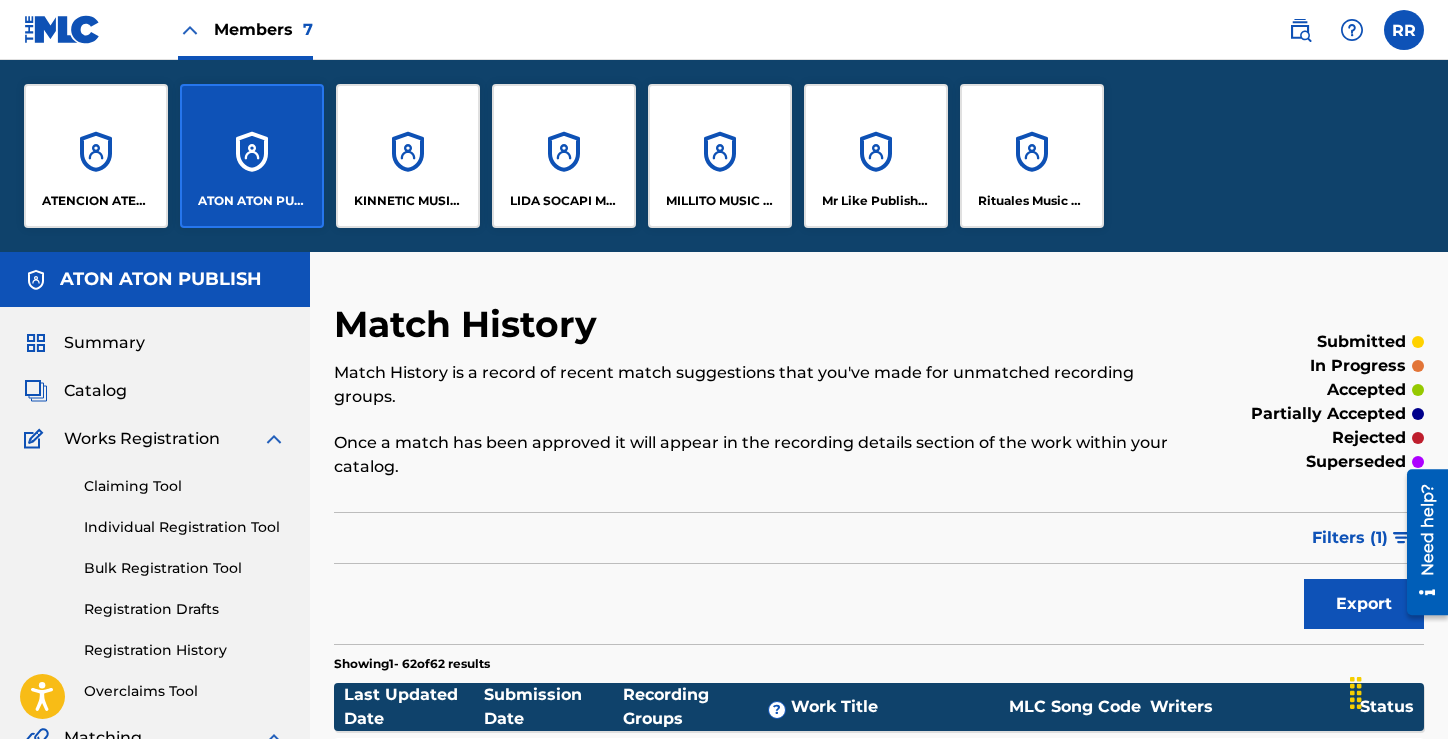 click on "KINNETIC MUSIC PUBLISHING" at bounding box center (408, 156) 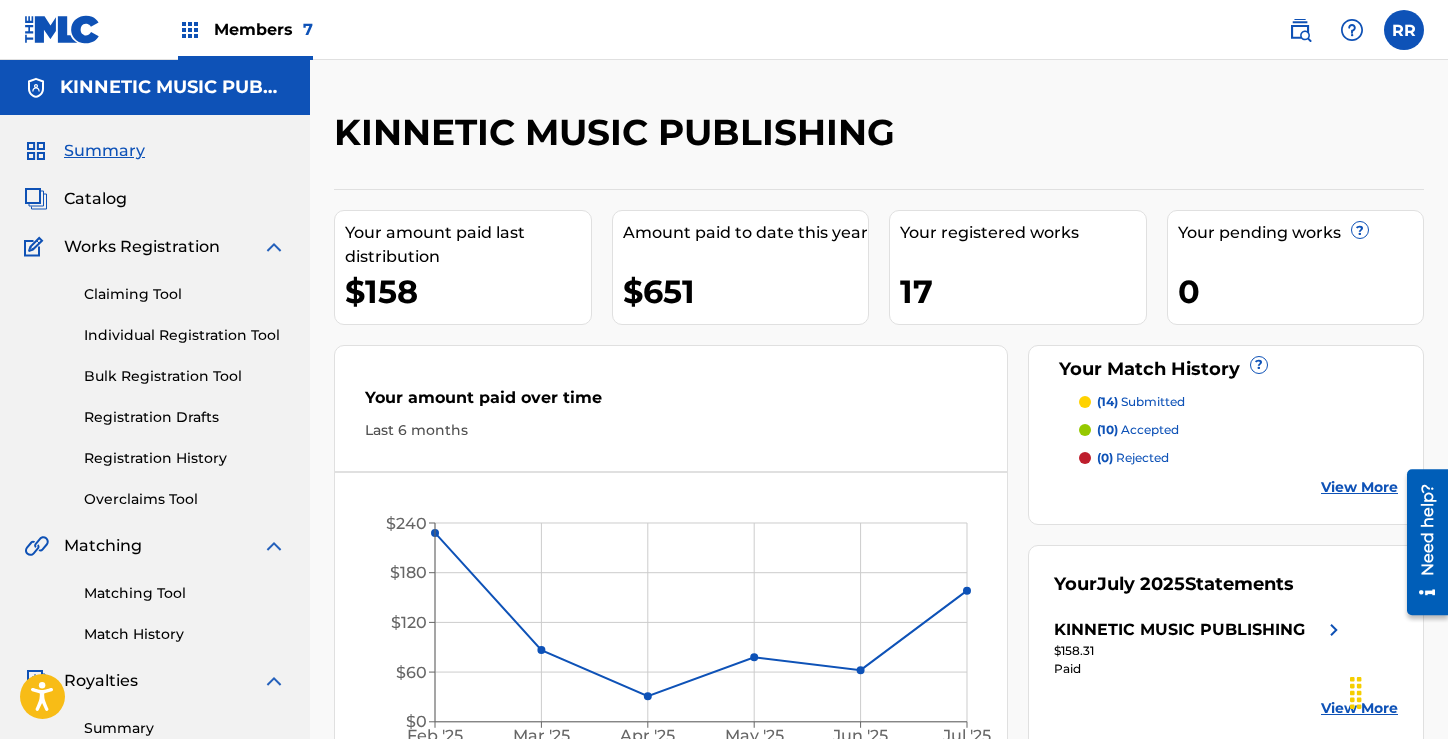 click on "7" at bounding box center [308, 29] 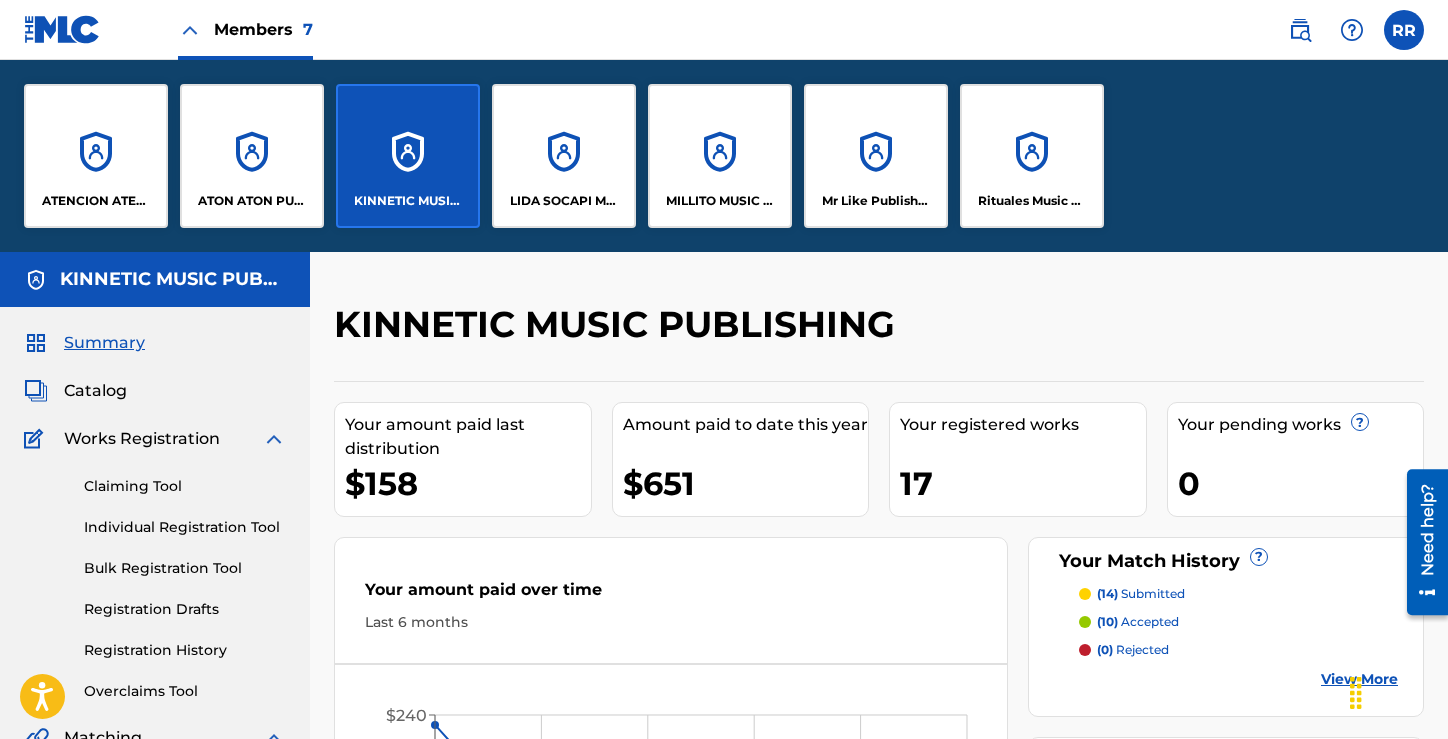 click on "LIDA SOCAPI MUSIC PUBLISHING" at bounding box center (564, 156) 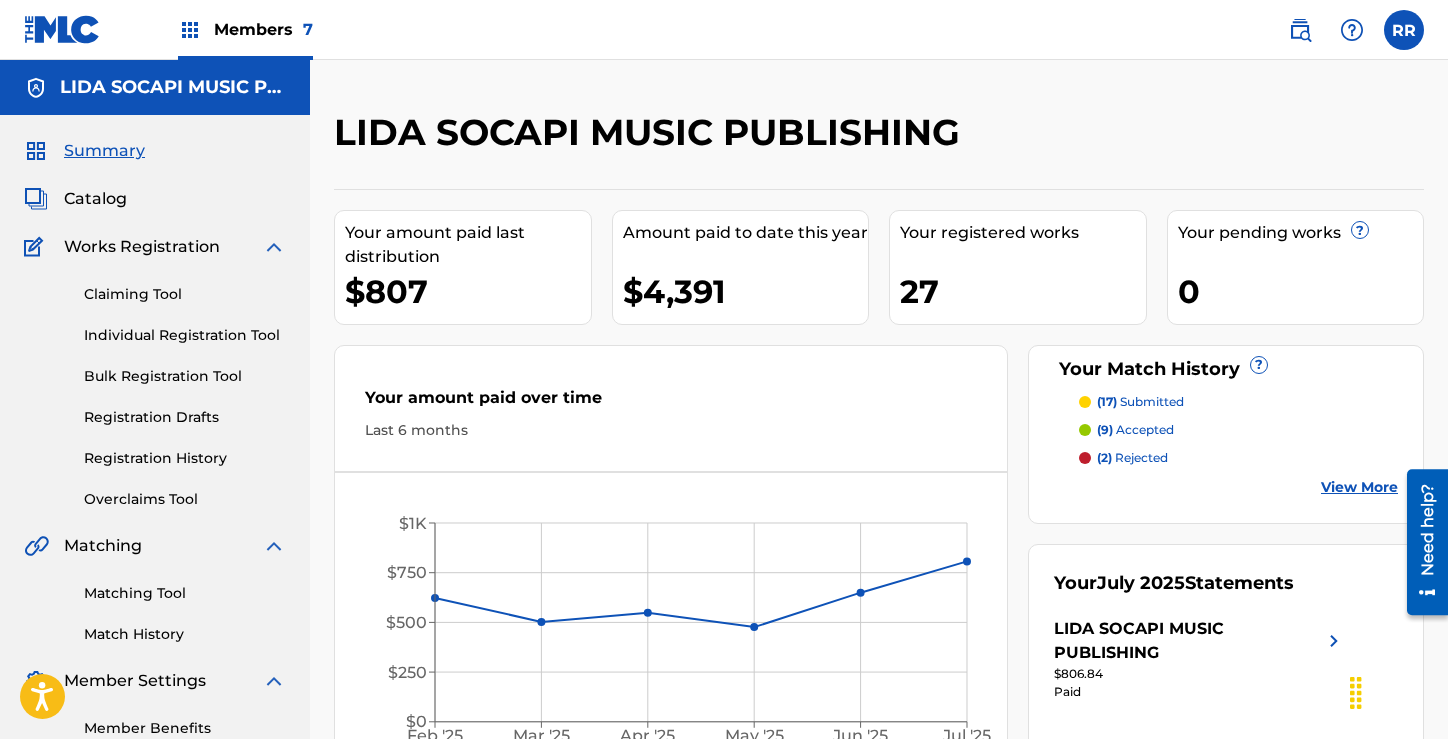 click on "Members    7" at bounding box center [263, 29] 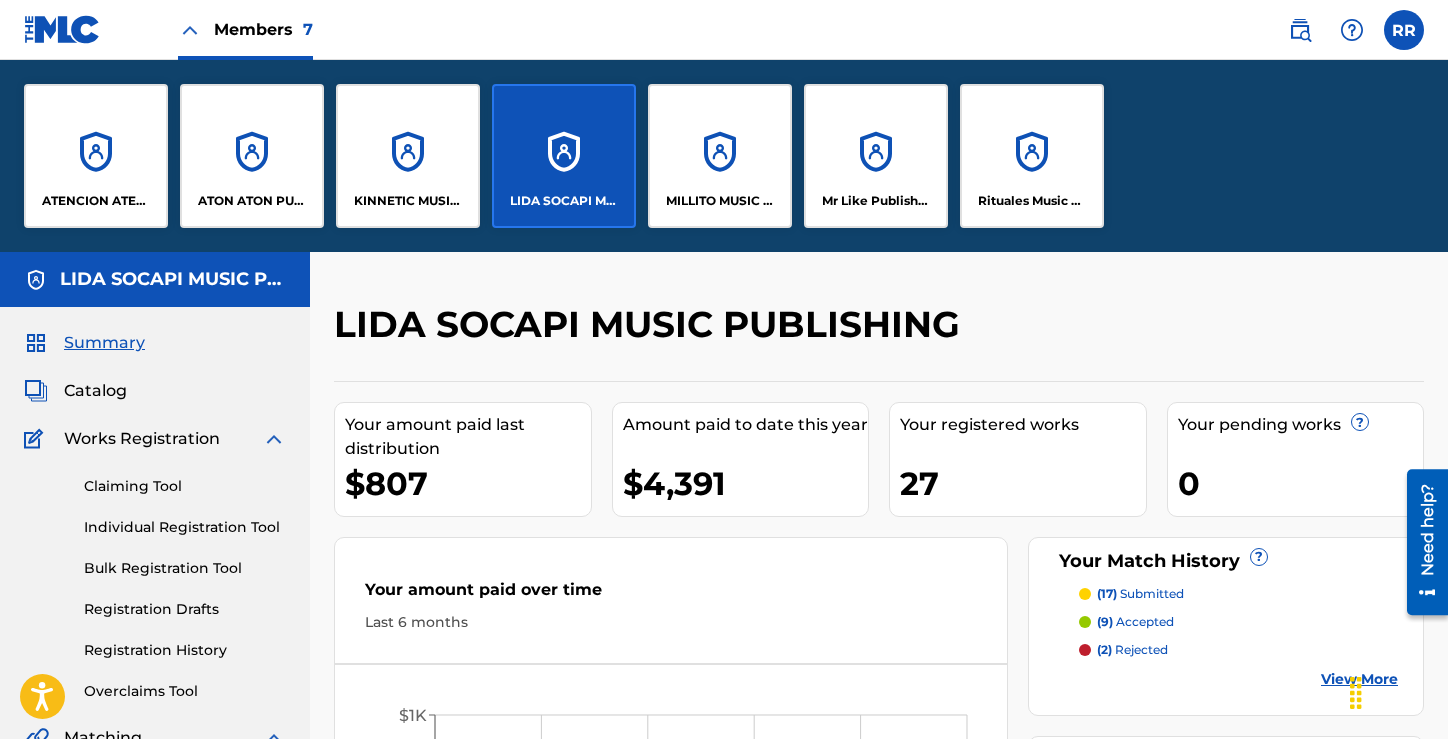 click on "MILLITO MUSIC PUBLISHING" at bounding box center [720, 156] 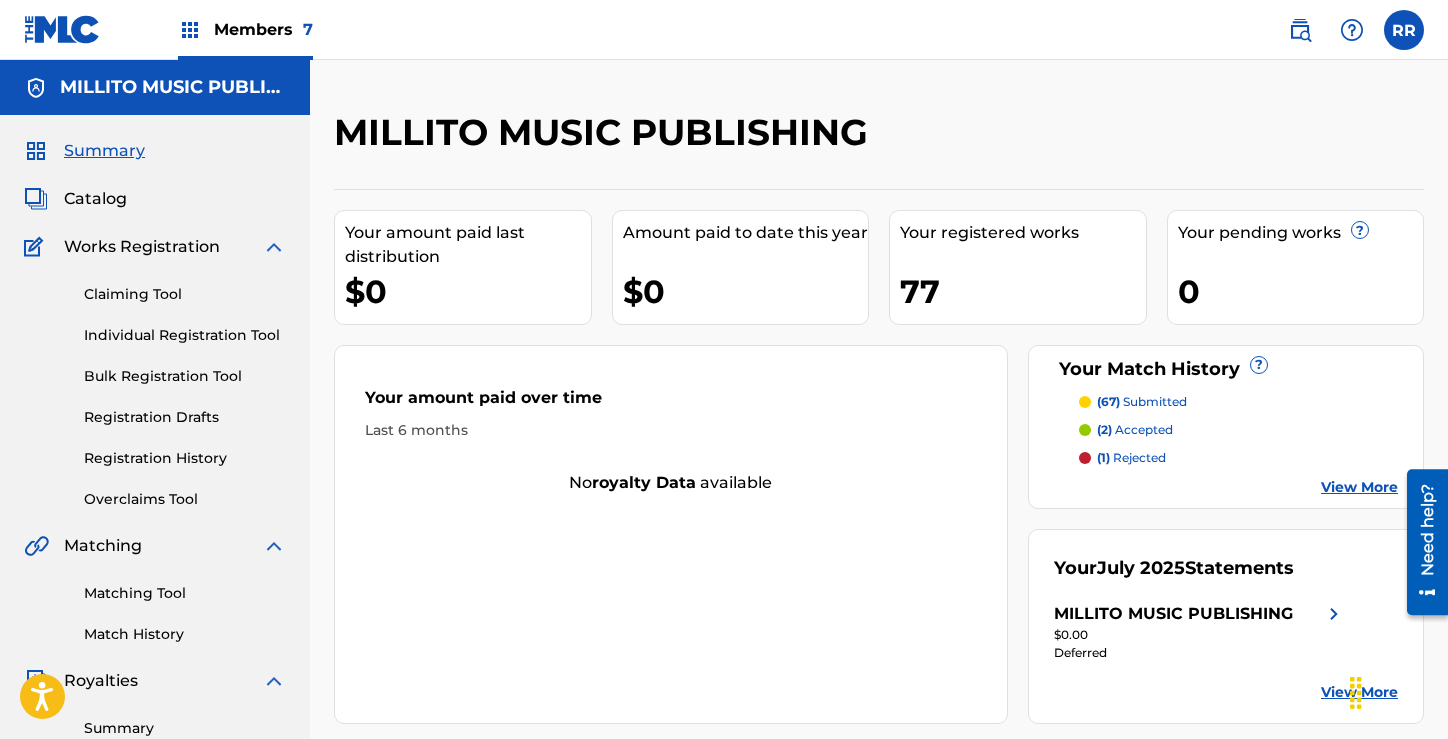 click on "Match History" at bounding box center (185, 634) 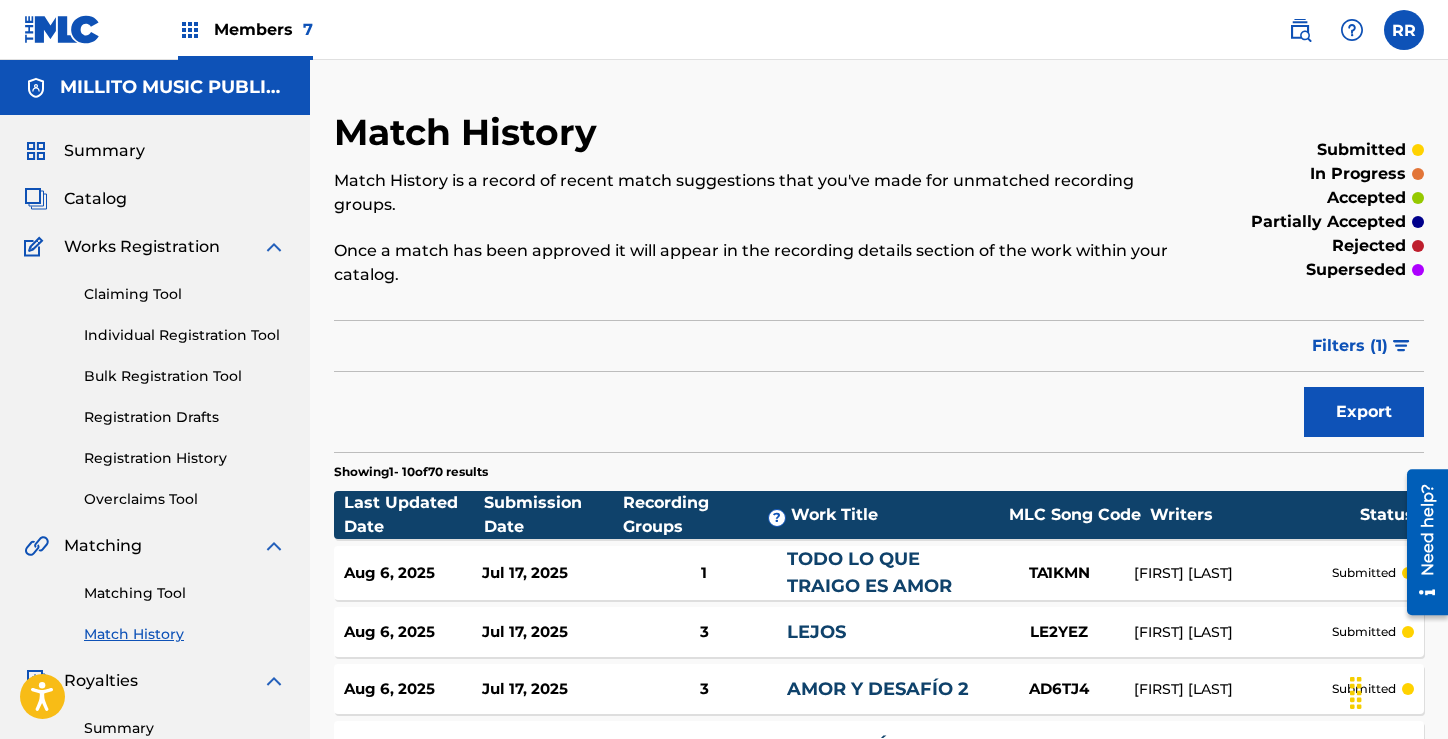 scroll, scrollTop: 589, scrollLeft: 0, axis: vertical 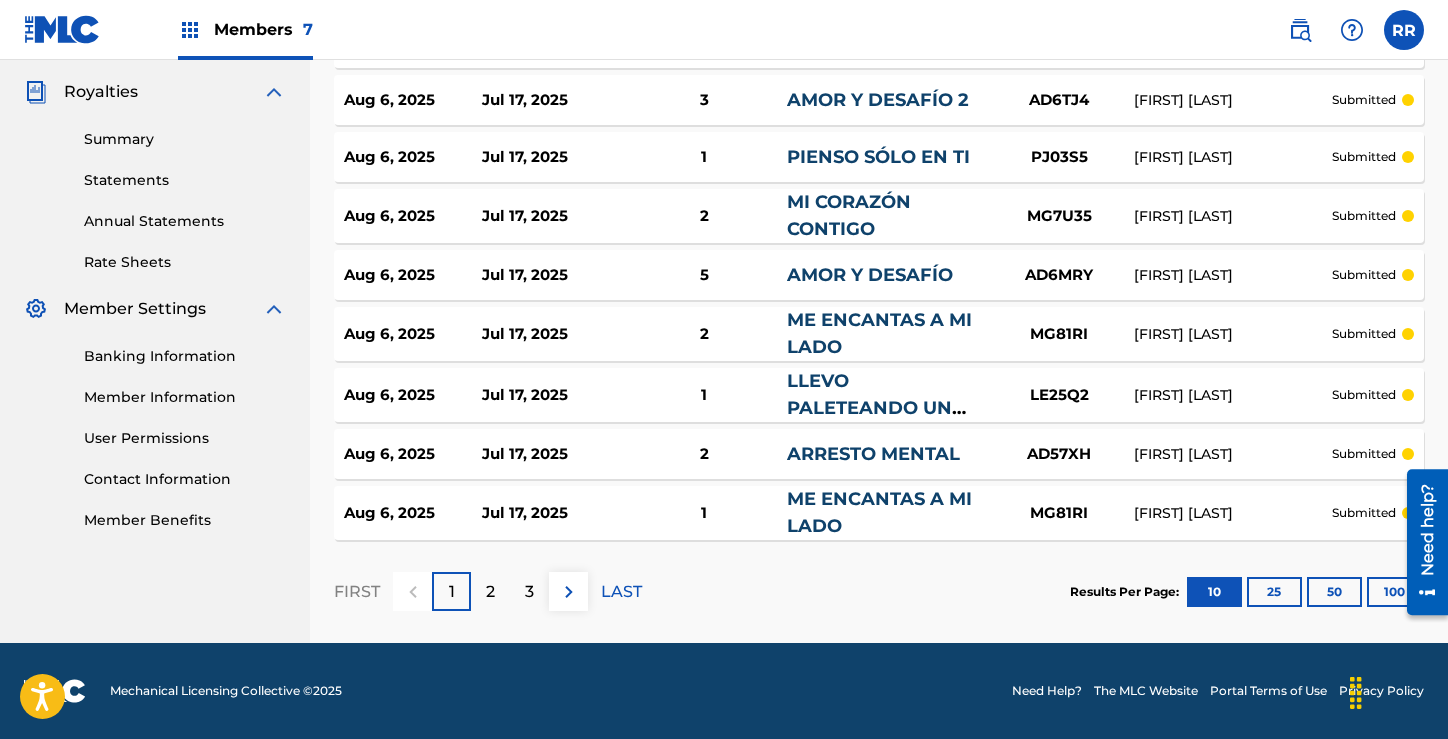 click on "100" at bounding box center (1394, 592) 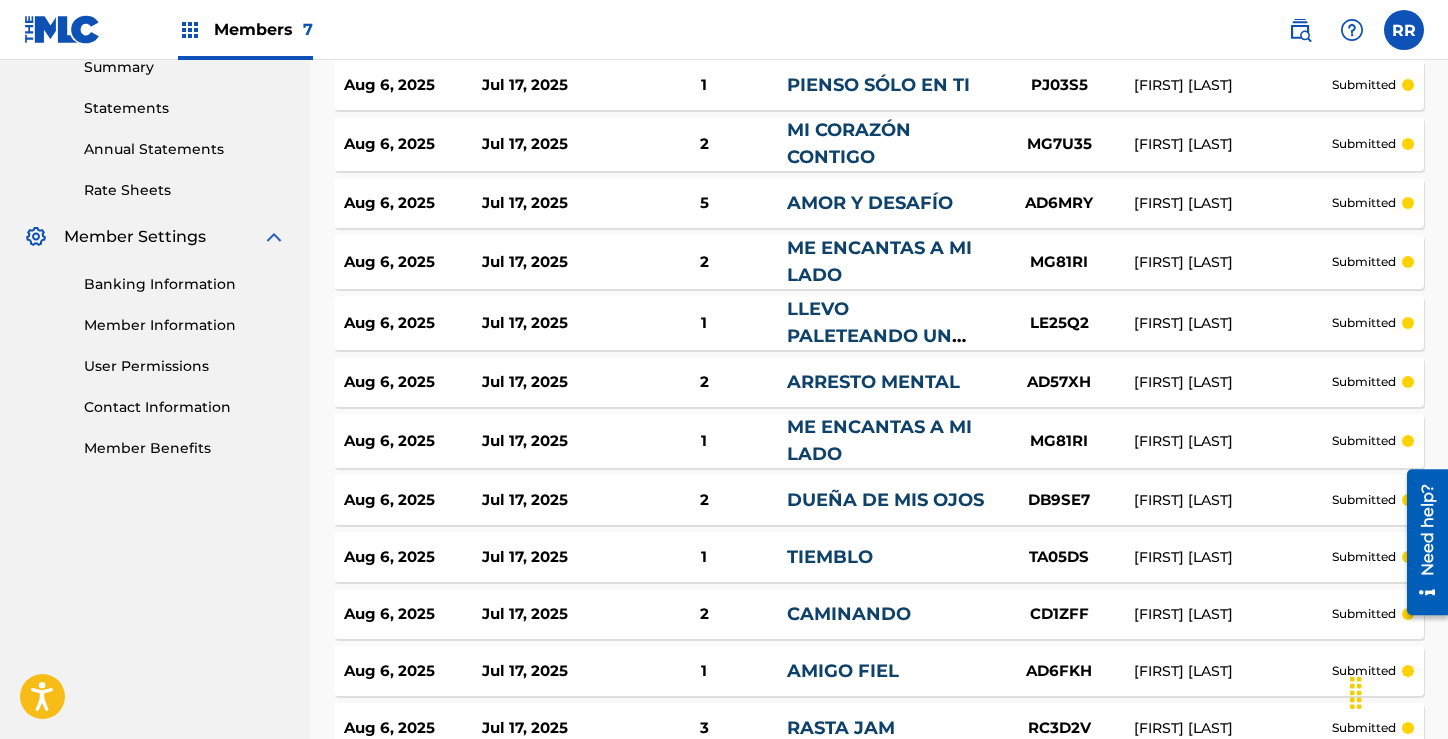scroll, scrollTop: 0, scrollLeft: 0, axis: both 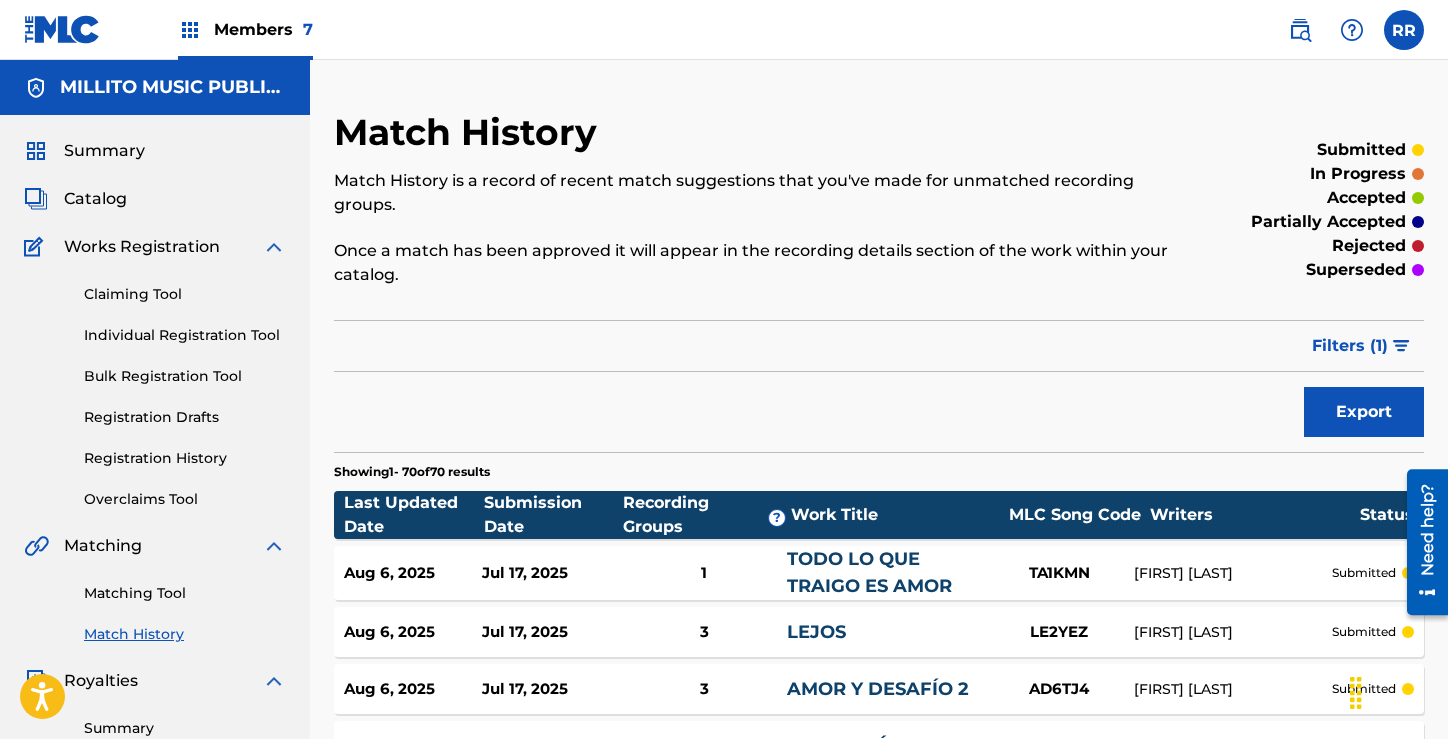 click on "Members    7" at bounding box center (245, 29) 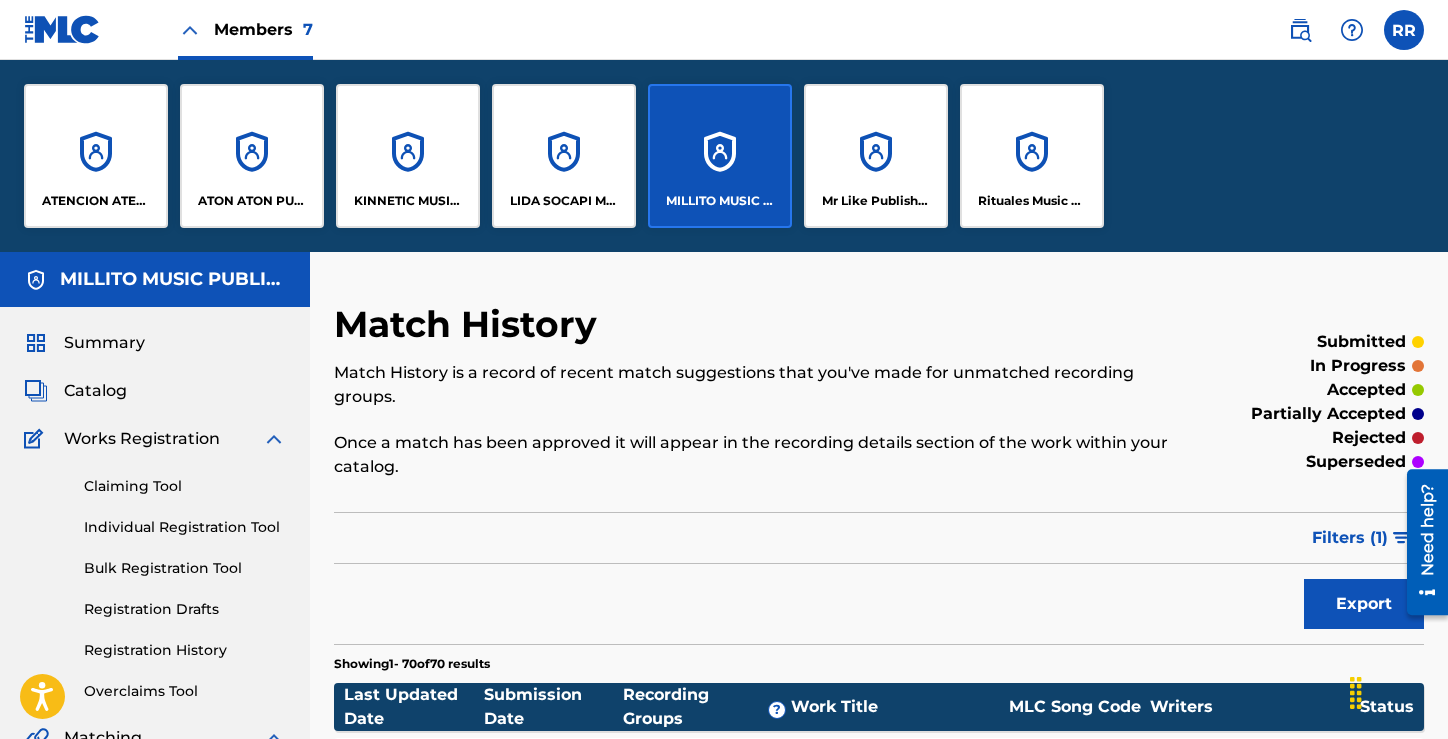 click on "Mr Like Publishing" at bounding box center (876, 156) 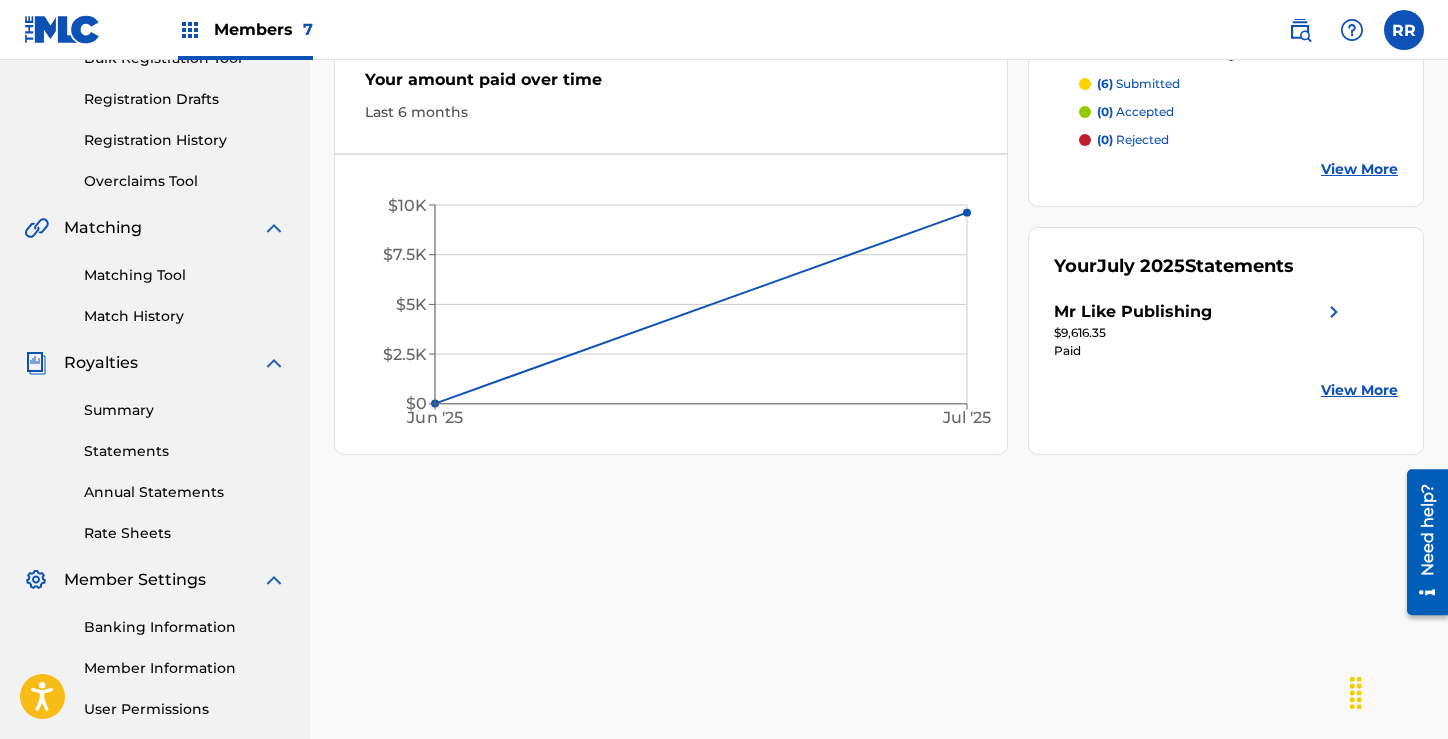 scroll, scrollTop: 0, scrollLeft: 0, axis: both 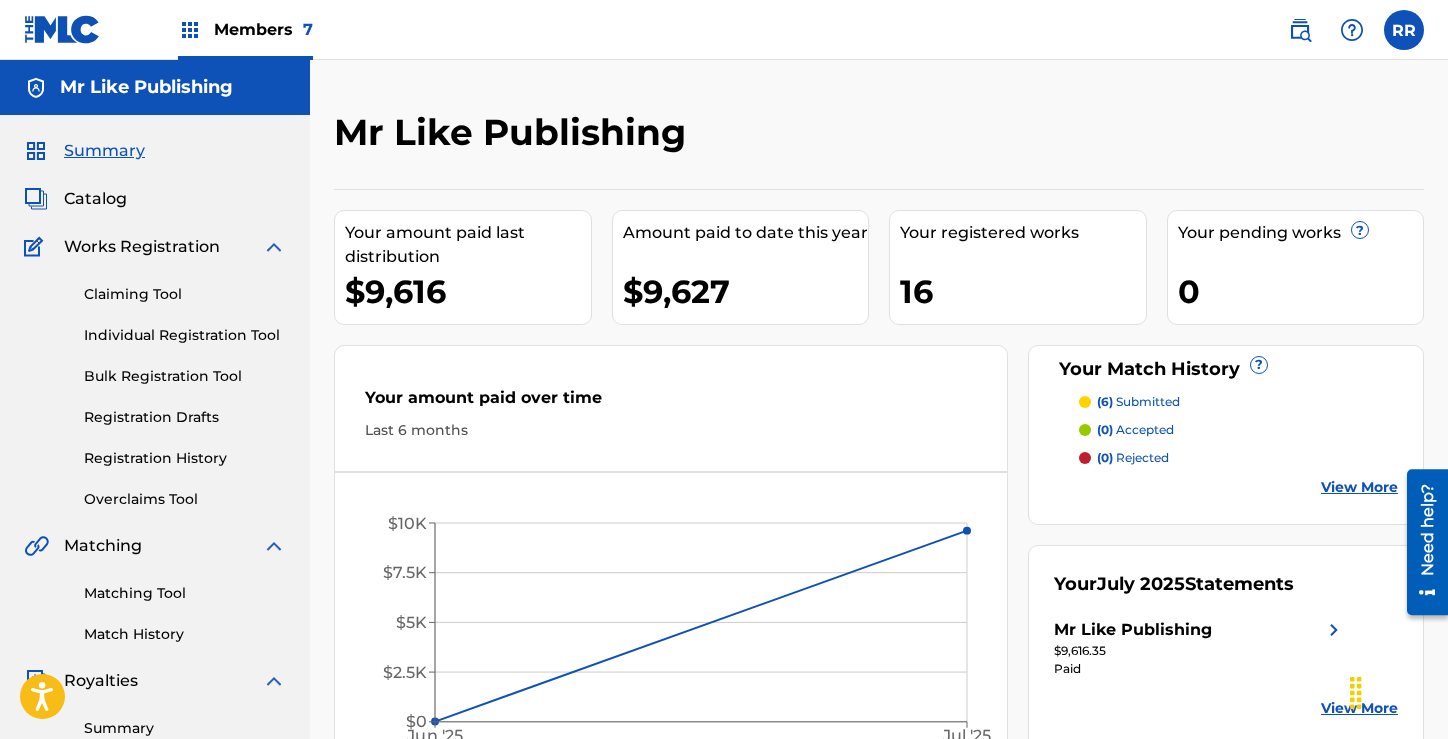 click on "Members    7" at bounding box center [245, 29] 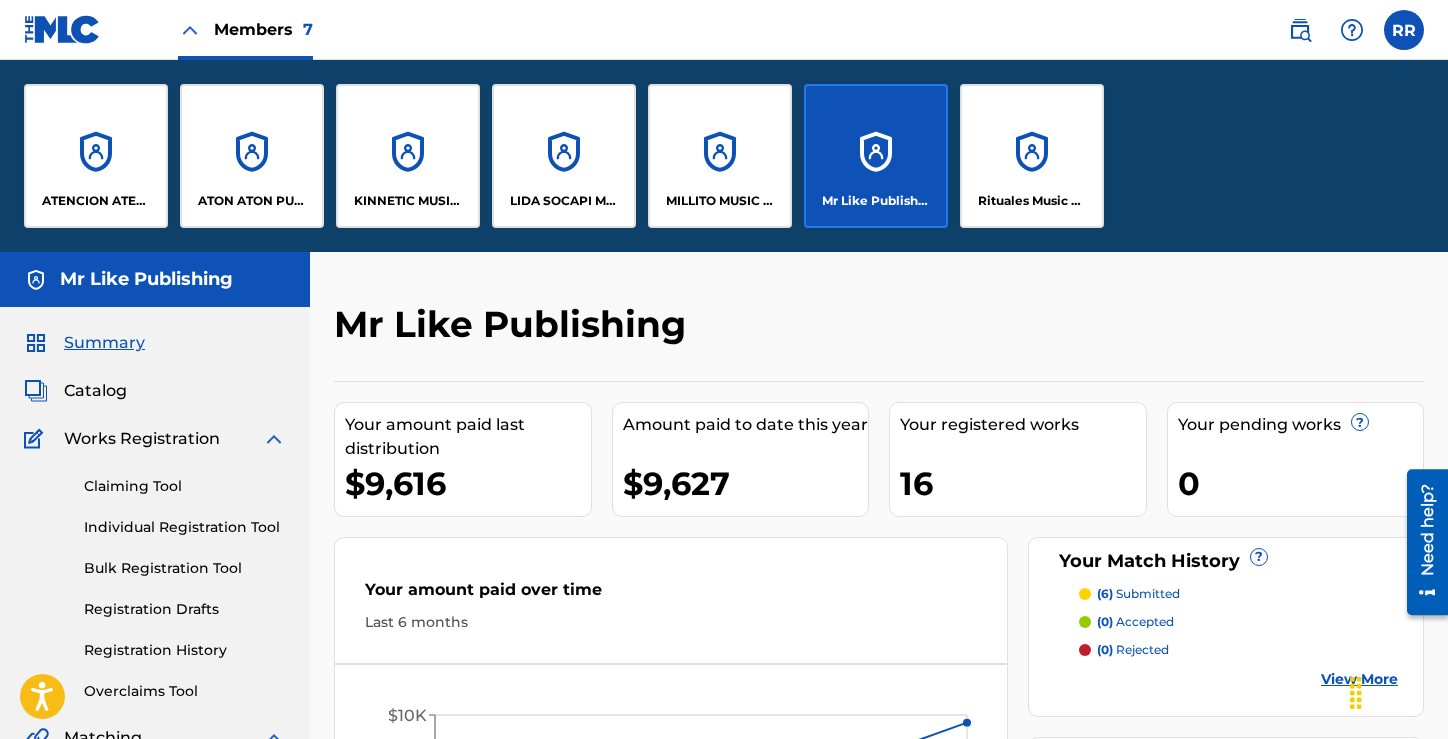 click on "Rituales Music Publishing" at bounding box center (1032, 156) 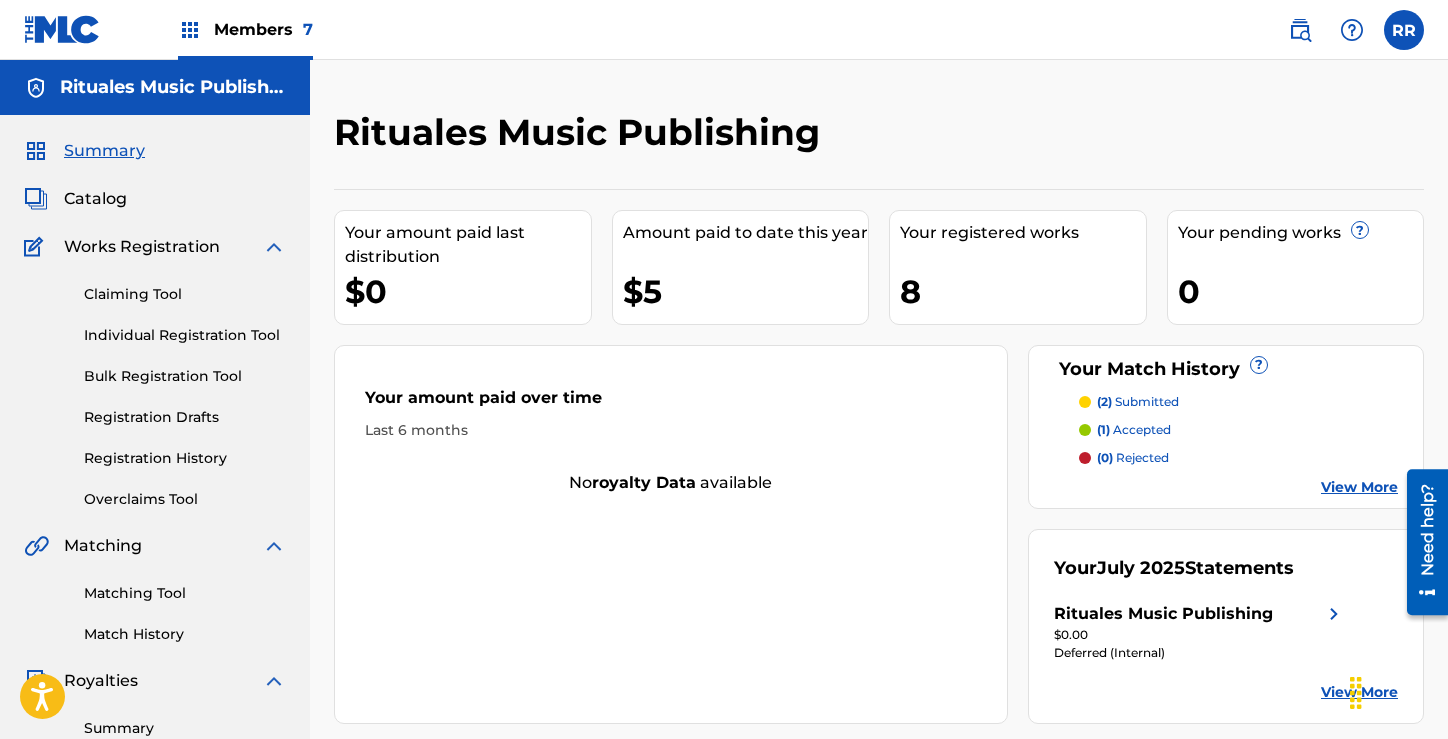 click on "Members    7" at bounding box center (245, 29) 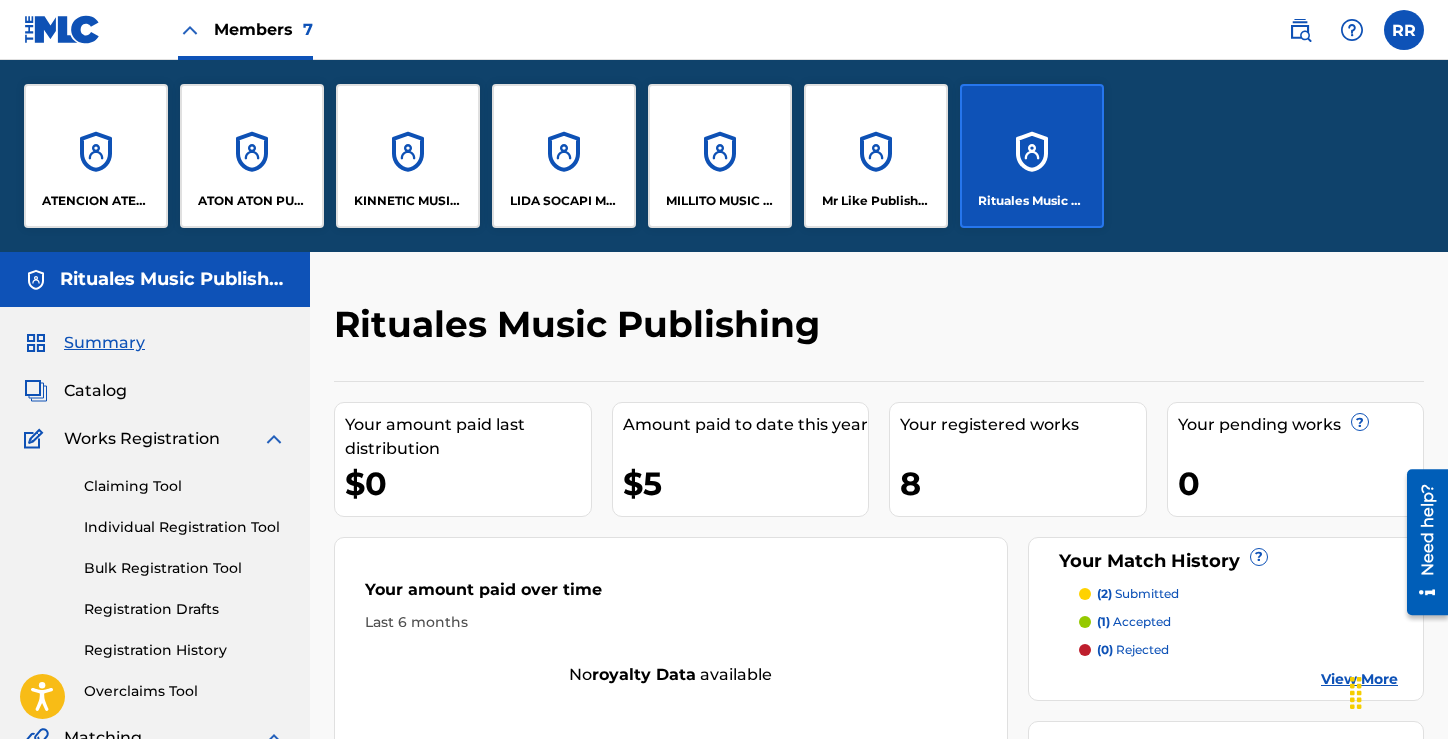 click on "ATENCION ATENCION PUBLISHING" at bounding box center (96, 156) 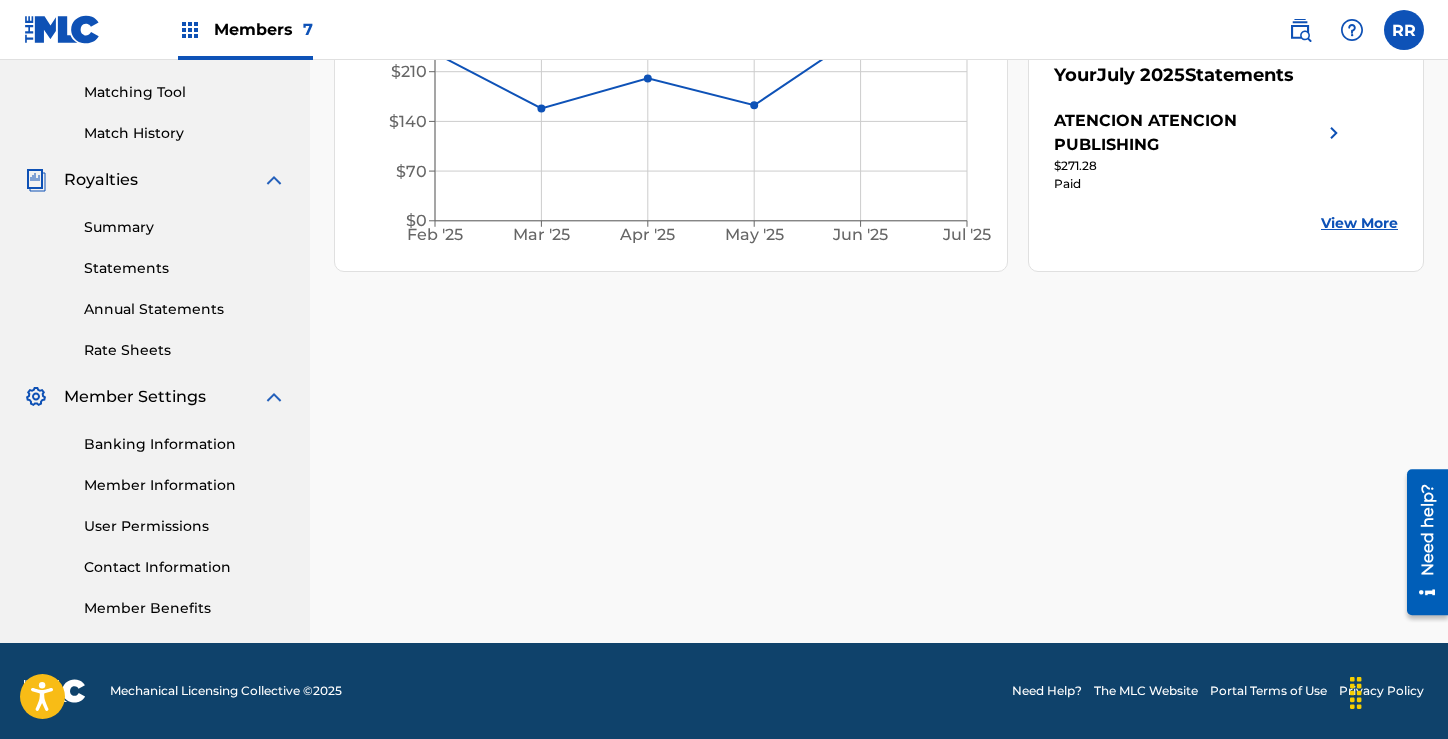 scroll, scrollTop: 0, scrollLeft: 0, axis: both 